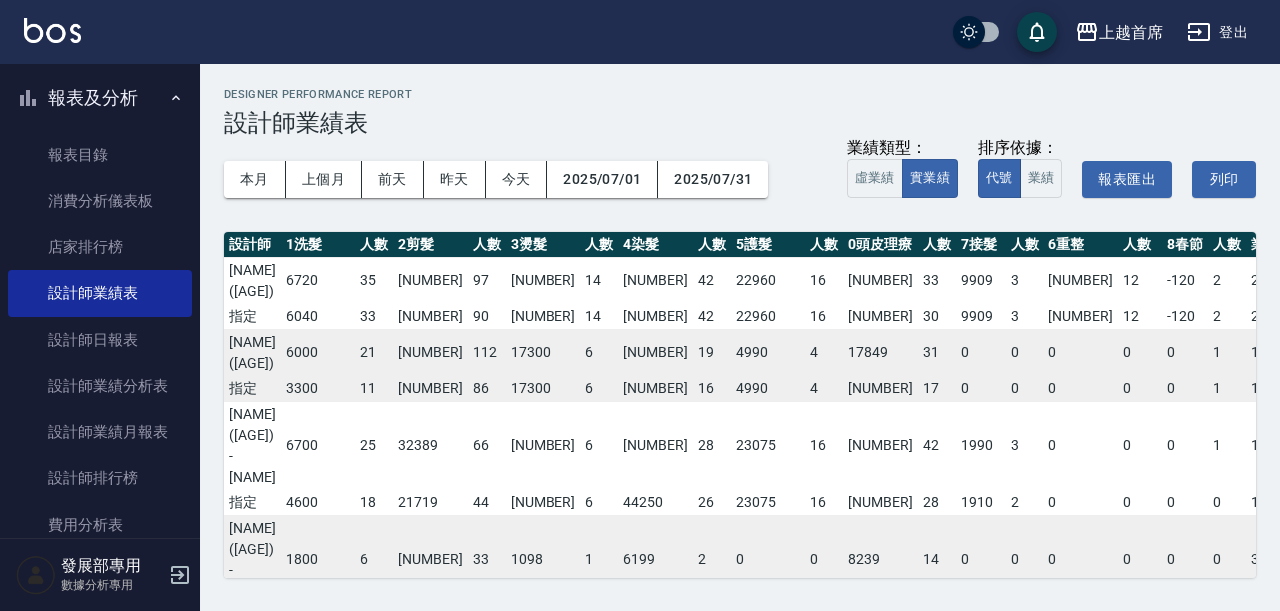 scroll, scrollTop: 0, scrollLeft: 0, axis: both 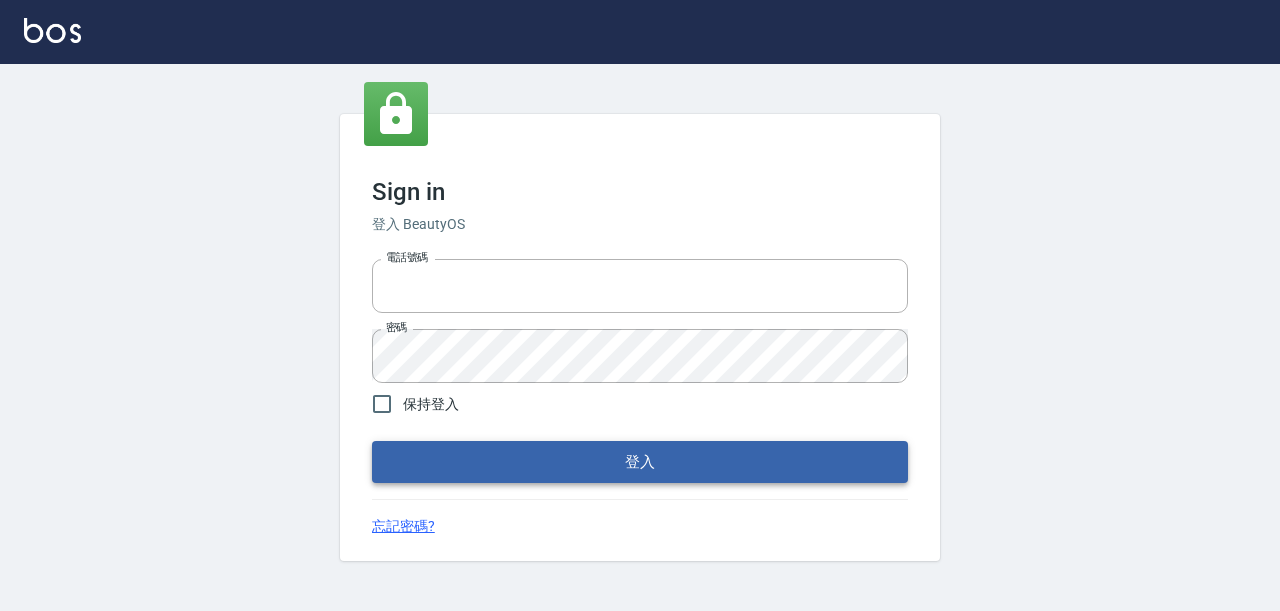 type on "devdev" 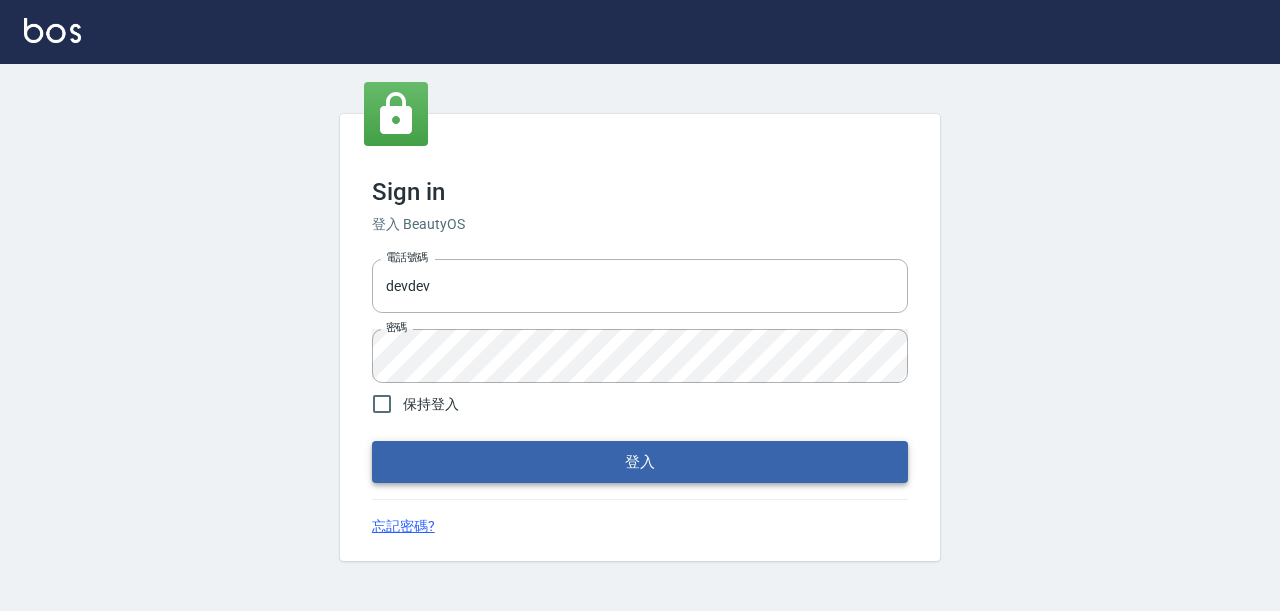 click on "登入" at bounding box center [640, 462] 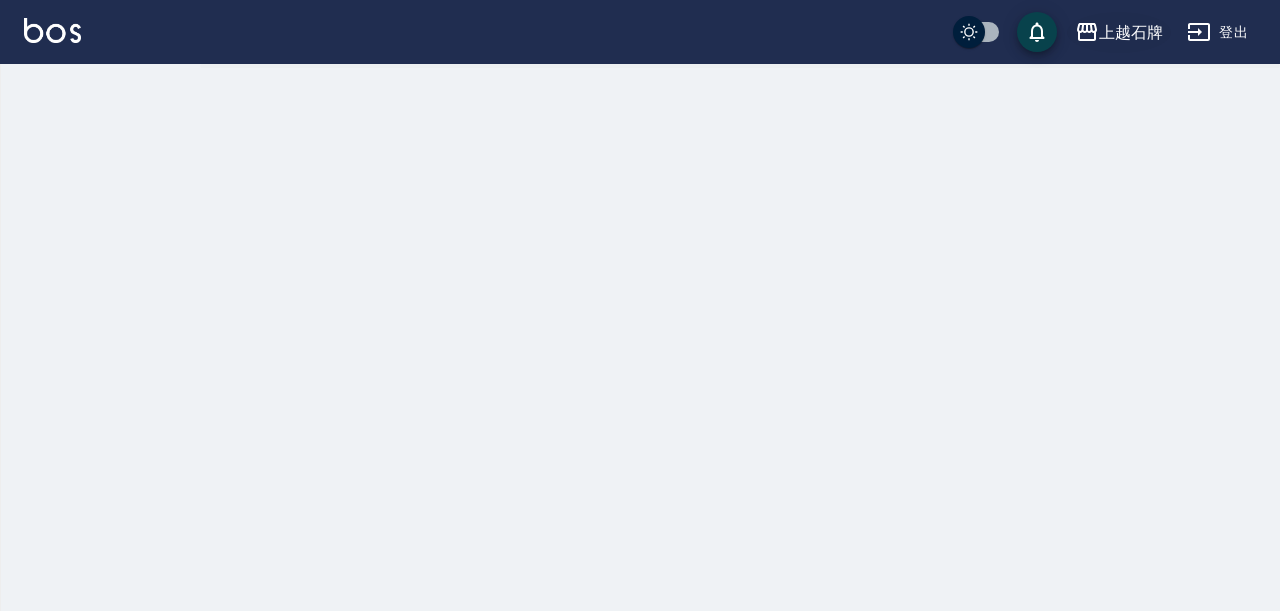 click on "上越石牌" at bounding box center (1119, 32) 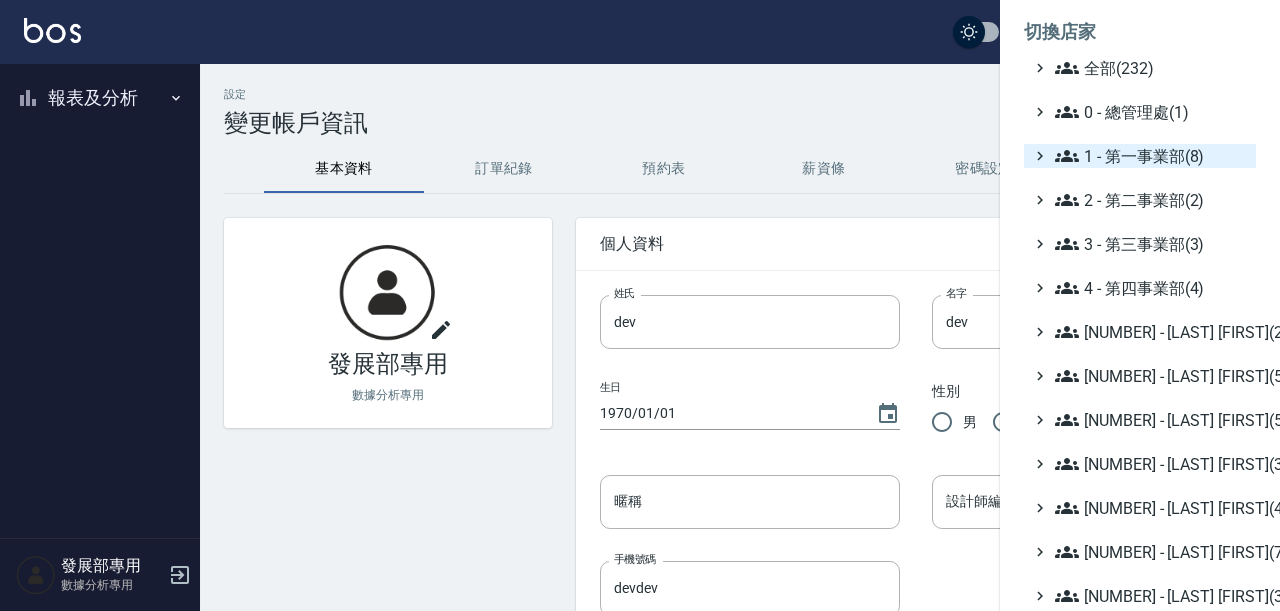 click on "1 - 第一事業部(8)" at bounding box center [1151, 156] 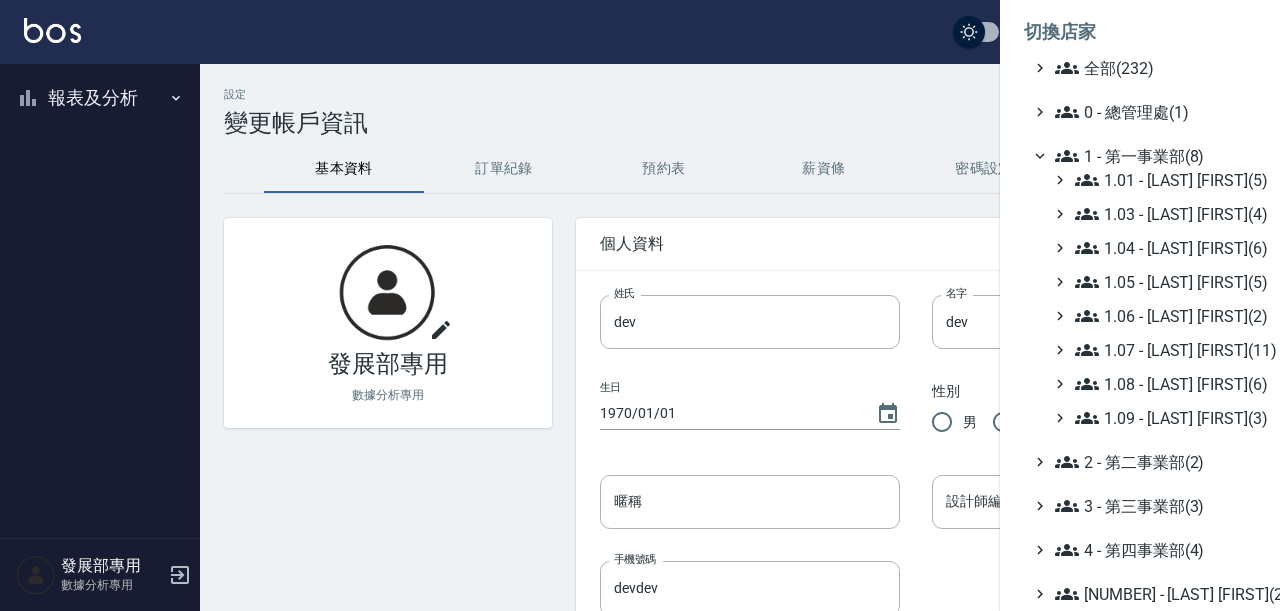 click on "1.01 - 鄭洞樂(5) 1.03 - 曾振剛(4) 1.04 - 陳敬羽(6) 1.05 - 廖厚迪(5) 1.06 - 何庭智(2) 1.07 - 蔡佳均(11) 1.08 - 張晉瑋(6) 1.09 - 劉純億(3)" at bounding box center (1150, 299) 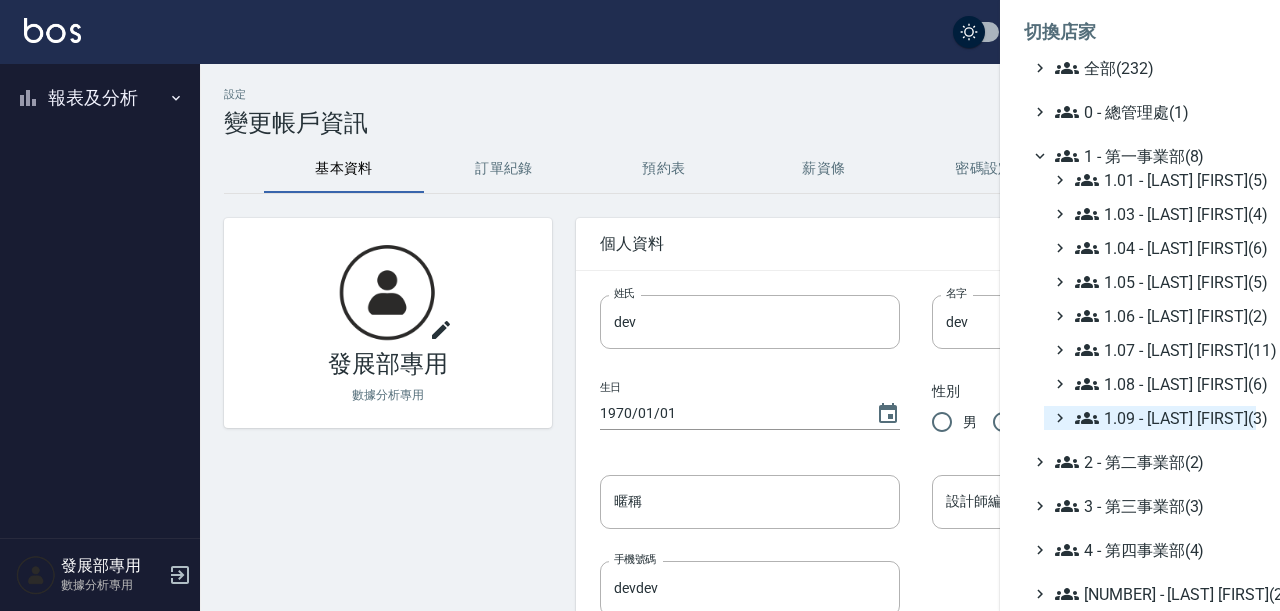 click on "1.09 - [LAST] [FIRST](3)" at bounding box center (1161, 418) 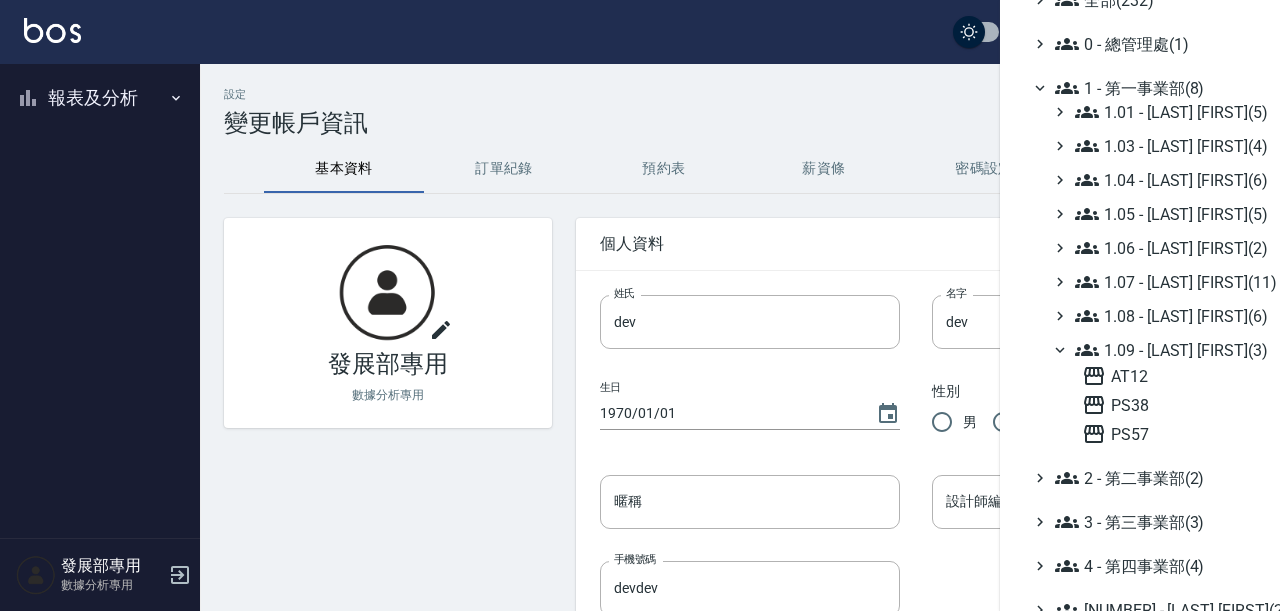 scroll, scrollTop: 78, scrollLeft: 0, axis: vertical 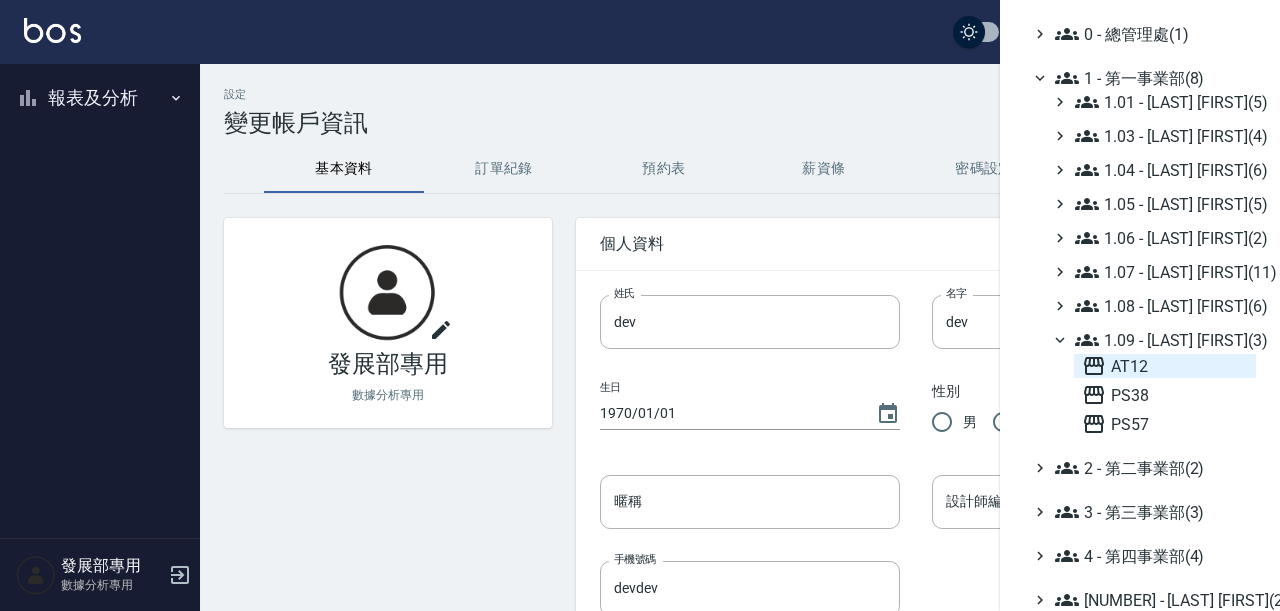 click on "AT12" at bounding box center (1165, 366) 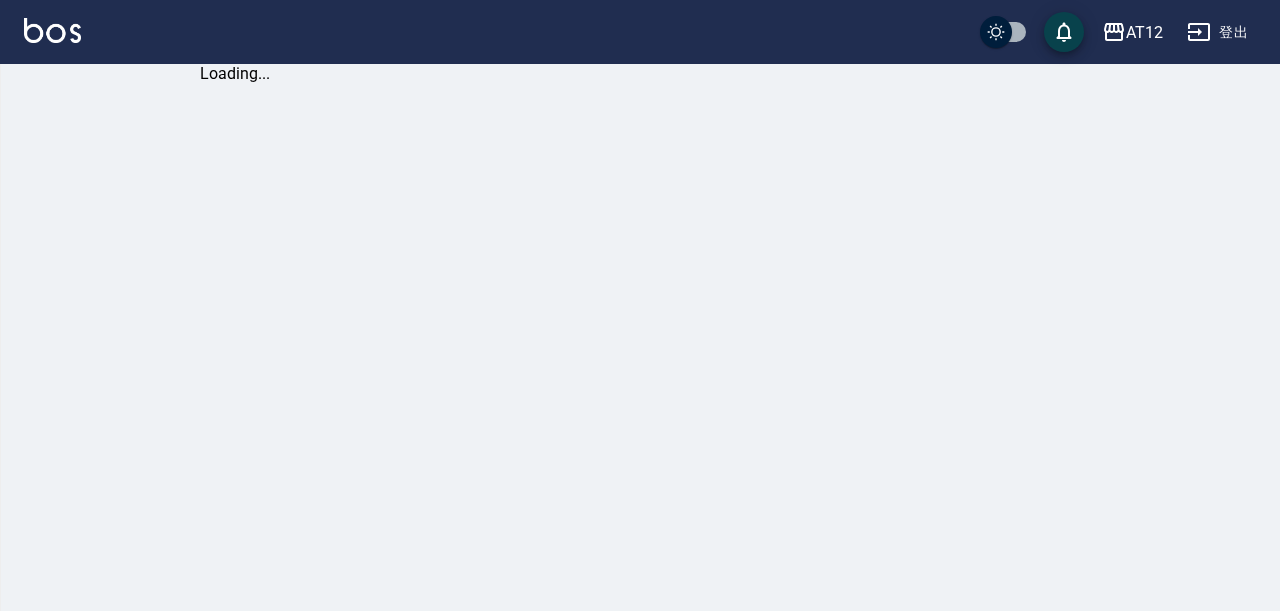 scroll, scrollTop: 0, scrollLeft: 0, axis: both 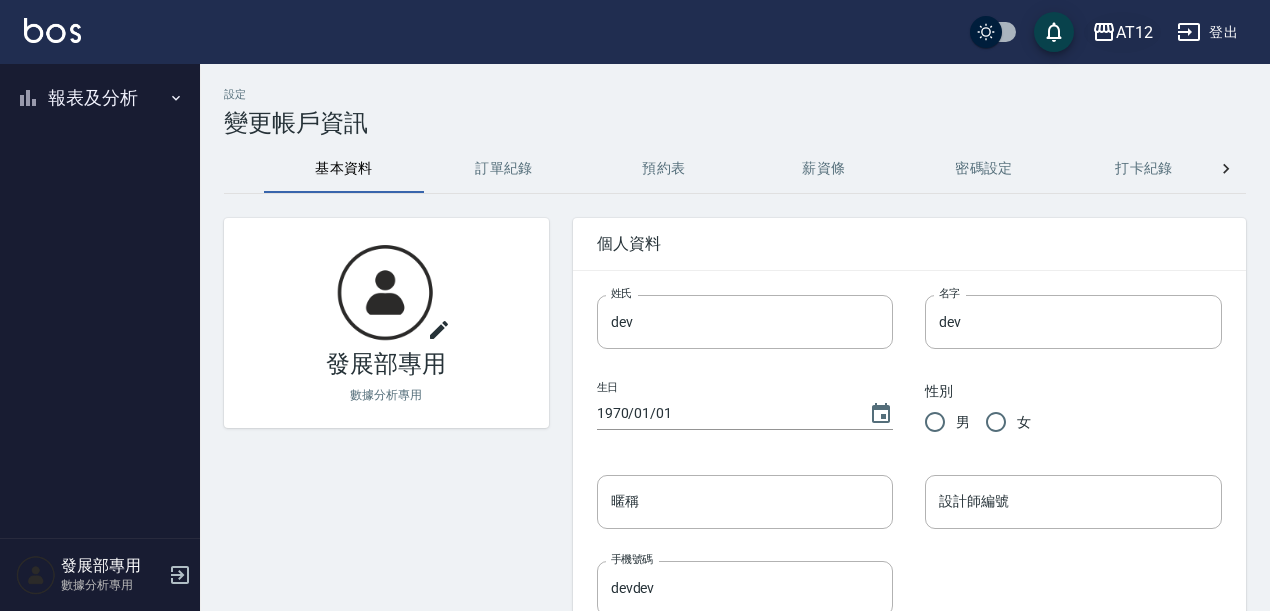 click on "AT12" at bounding box center (1134, 32) 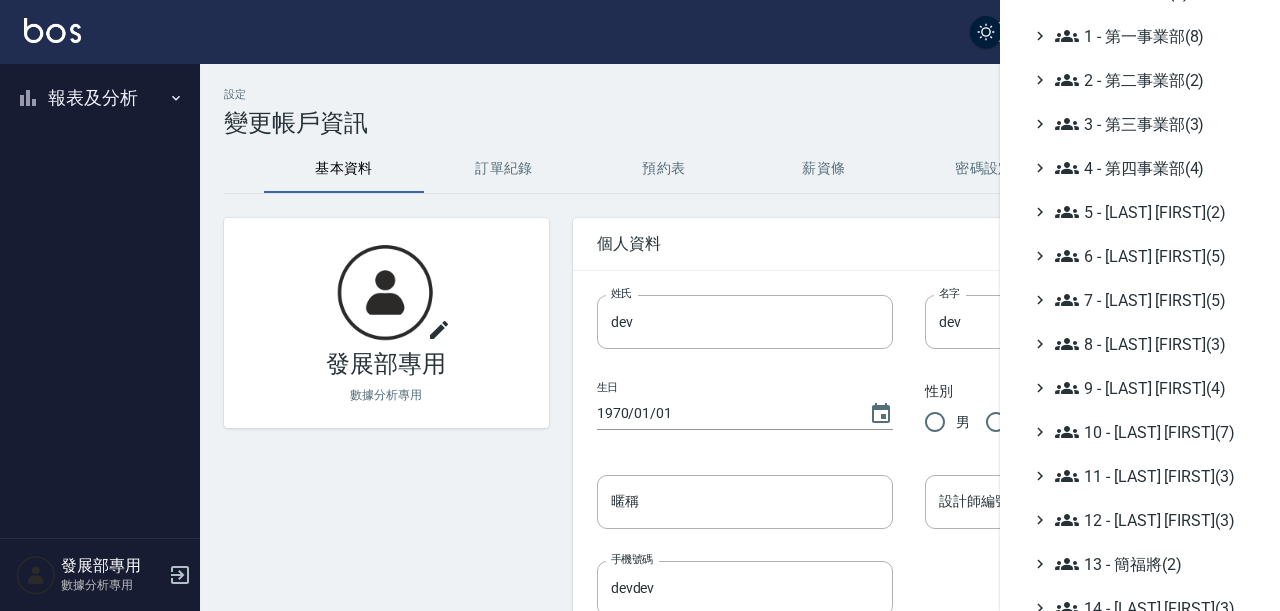 scroll, scrollTop: 0, scrollLeft: 0, axis: both 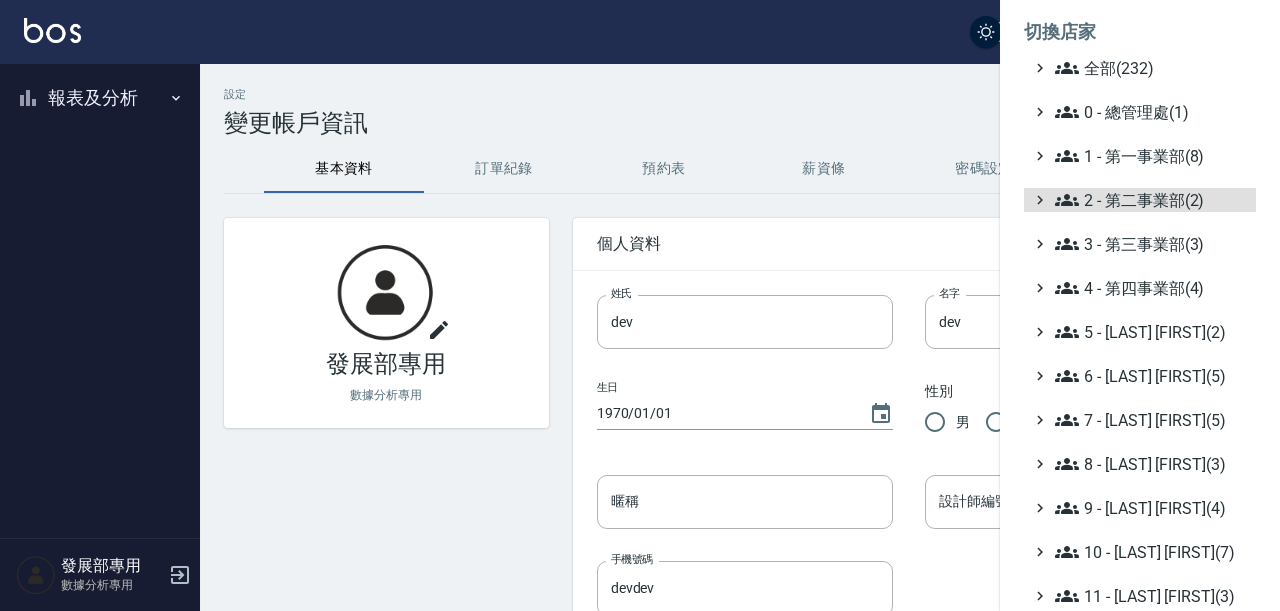 click on "2 - 第二事業部(2)" at bounding box center [1151, 200] 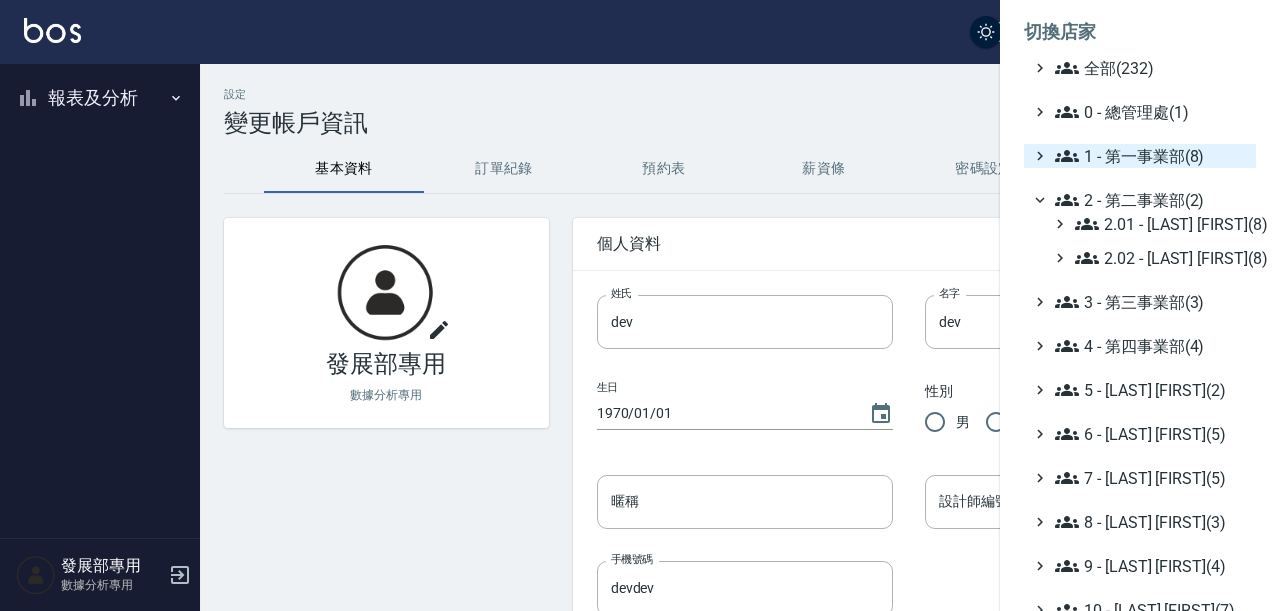 click on "1 - 第一事業部(8)" at bounding box center (1151, 156) 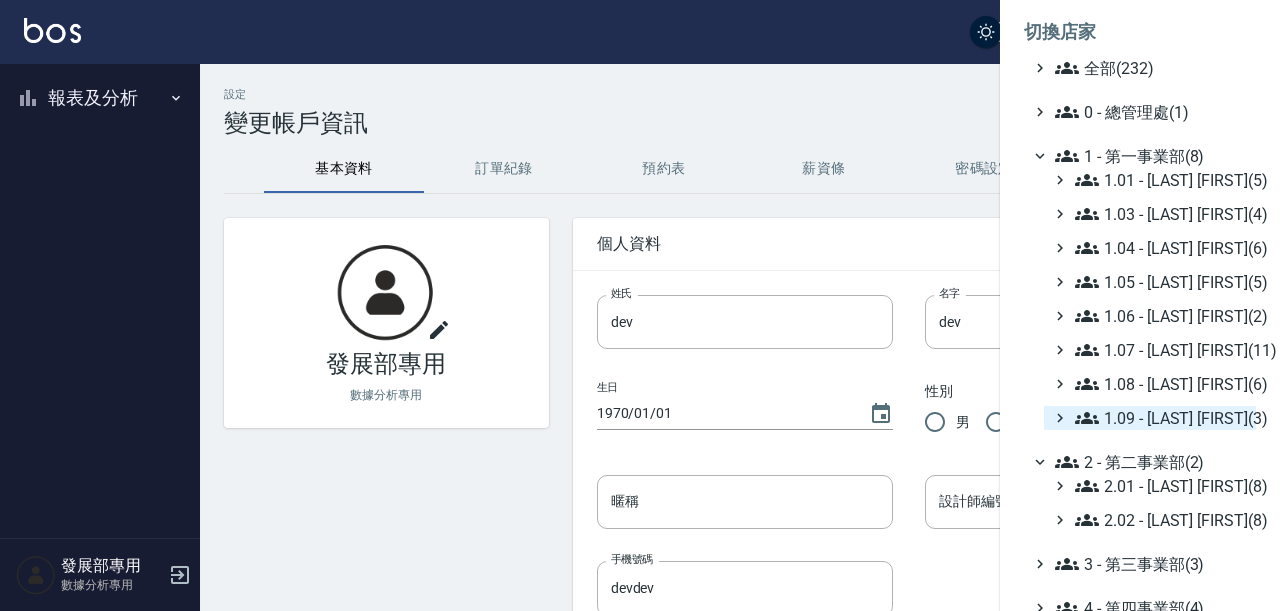 click on "1.09 - 劉純億(3)" at bounding box center [1161, 418] 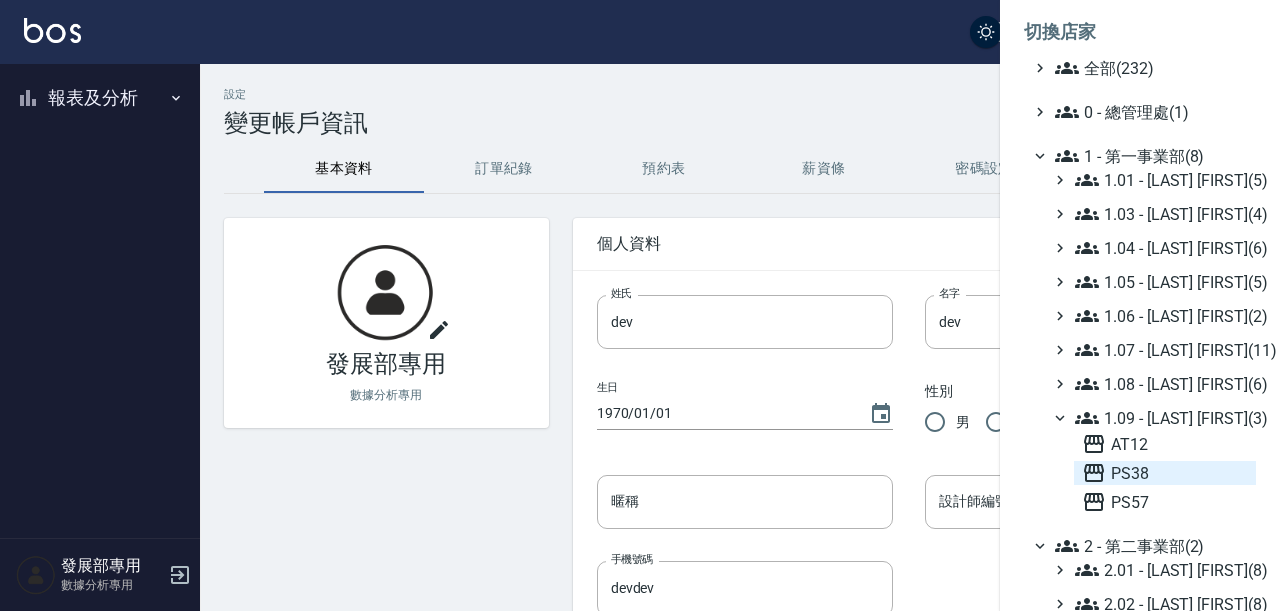 click on "PS38" at bounding box center (1165, 473) 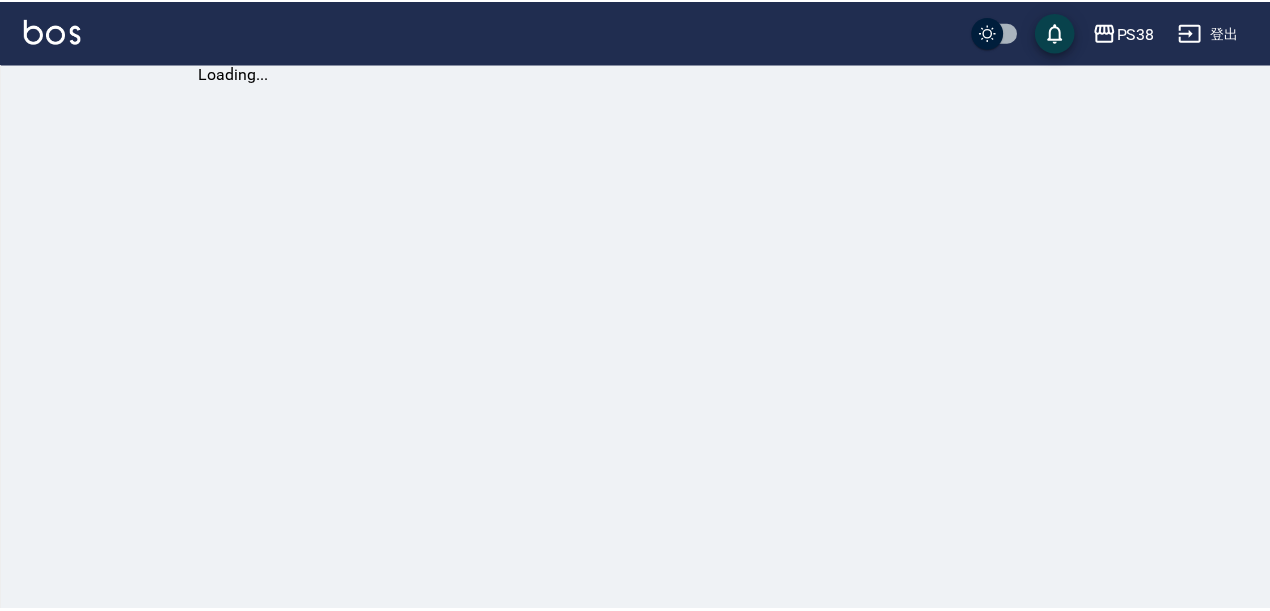 scroll, scrollTop: 0, scrollLeft: 0, axis: both 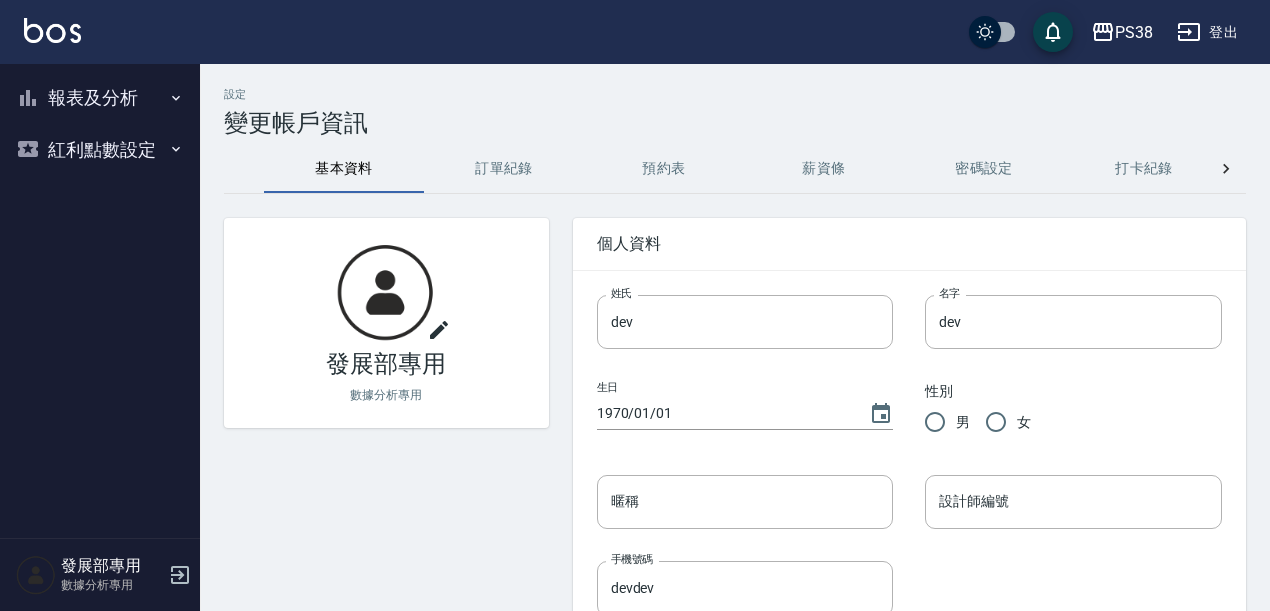 click on "報表及分析" at bounding box center (100, 98) 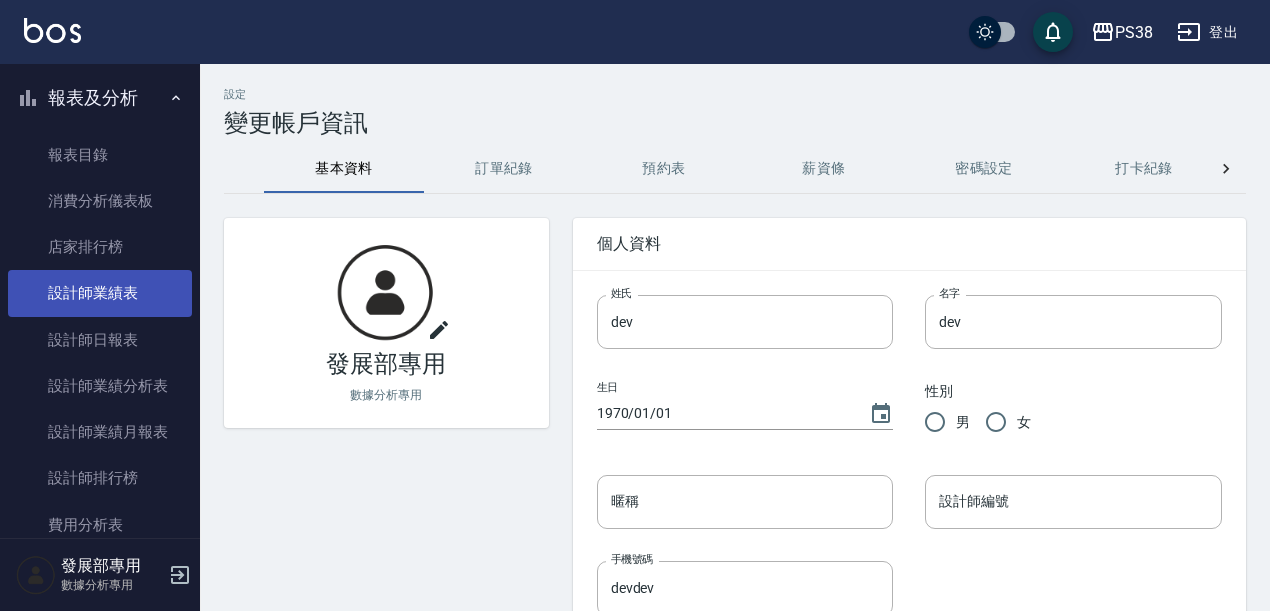 click on "設計師業績表" at bounding box center (100, 293) 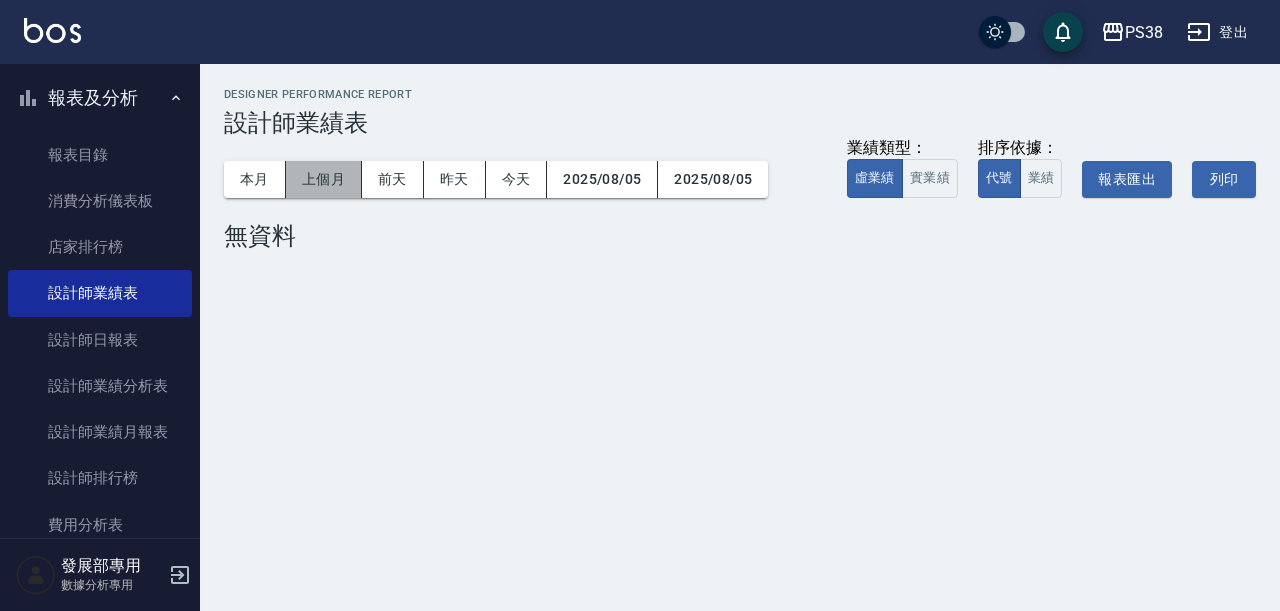 click on "上個月" at bounding box center (324, 179) 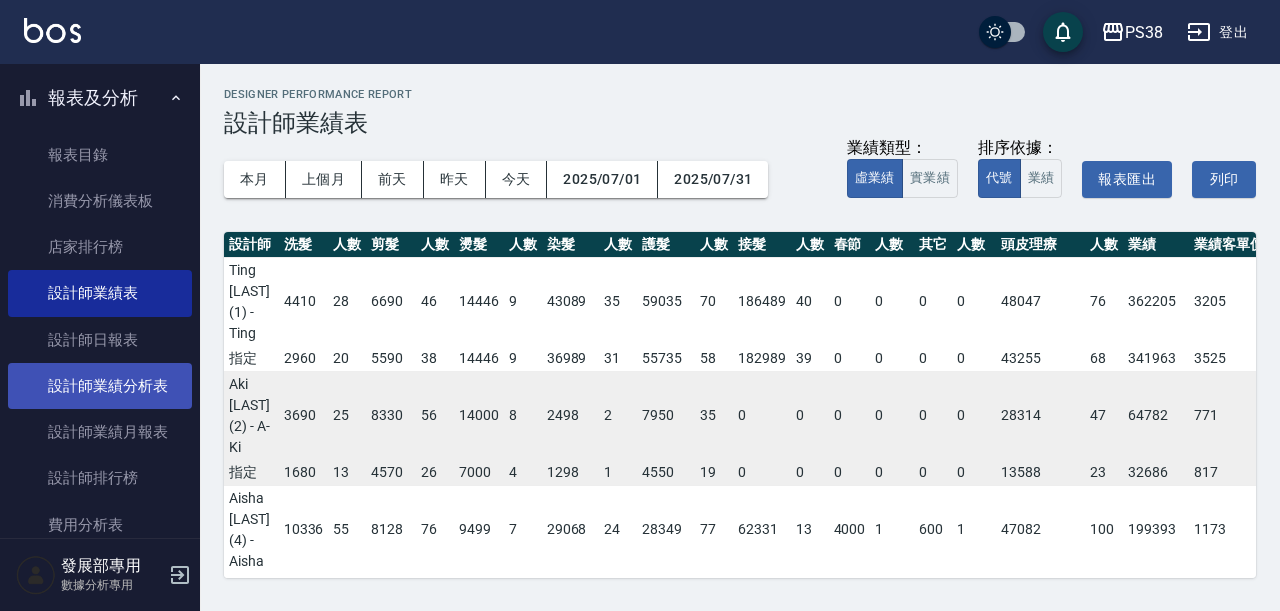 click on "設計師業績分析表" at bounding box center [100, 386] 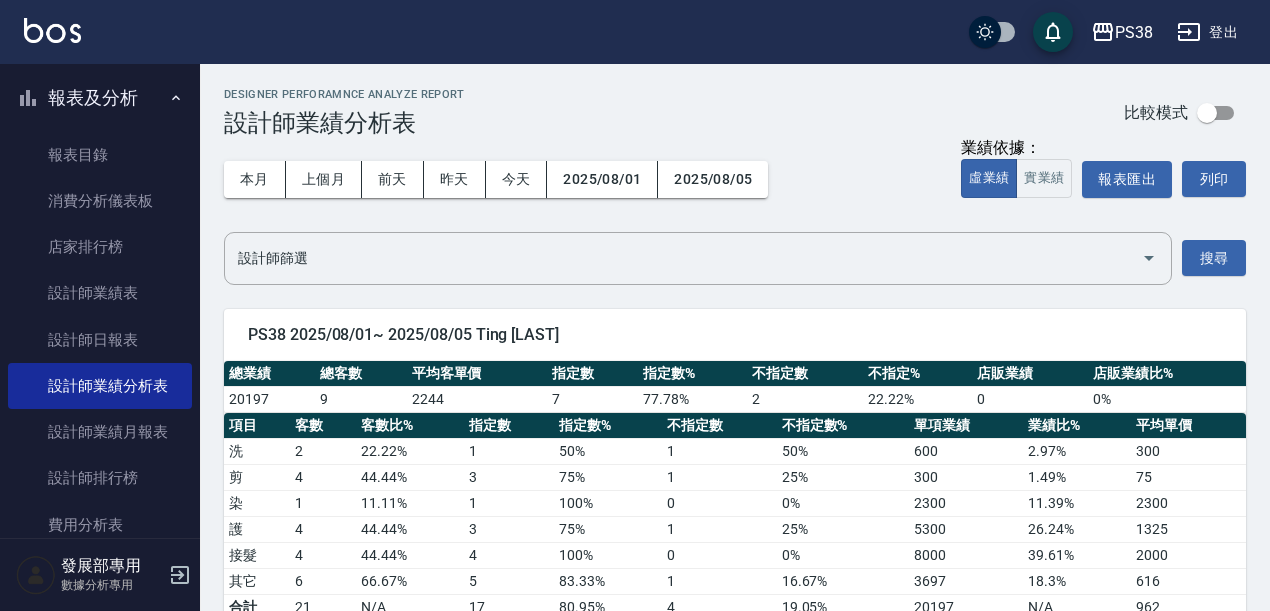 click on "本月 上個月 前天 昨天 今天 2025/08/01 2025/08/05" at bounding box center [496, 179] 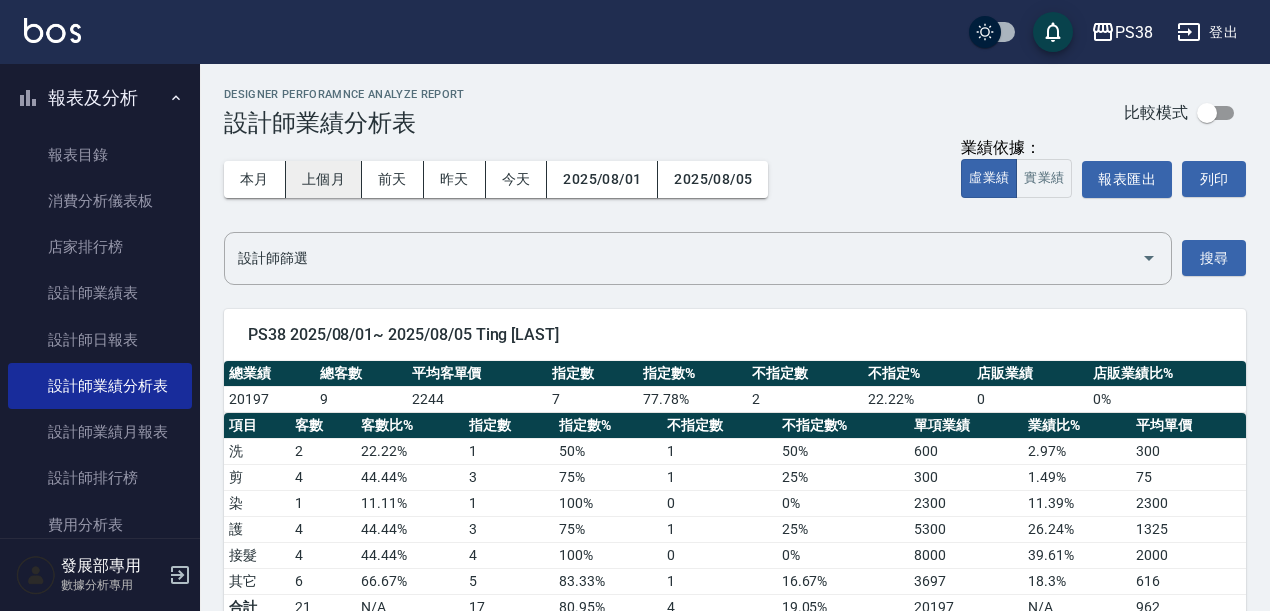 click on "上個月" at bounding box center (324, 179) 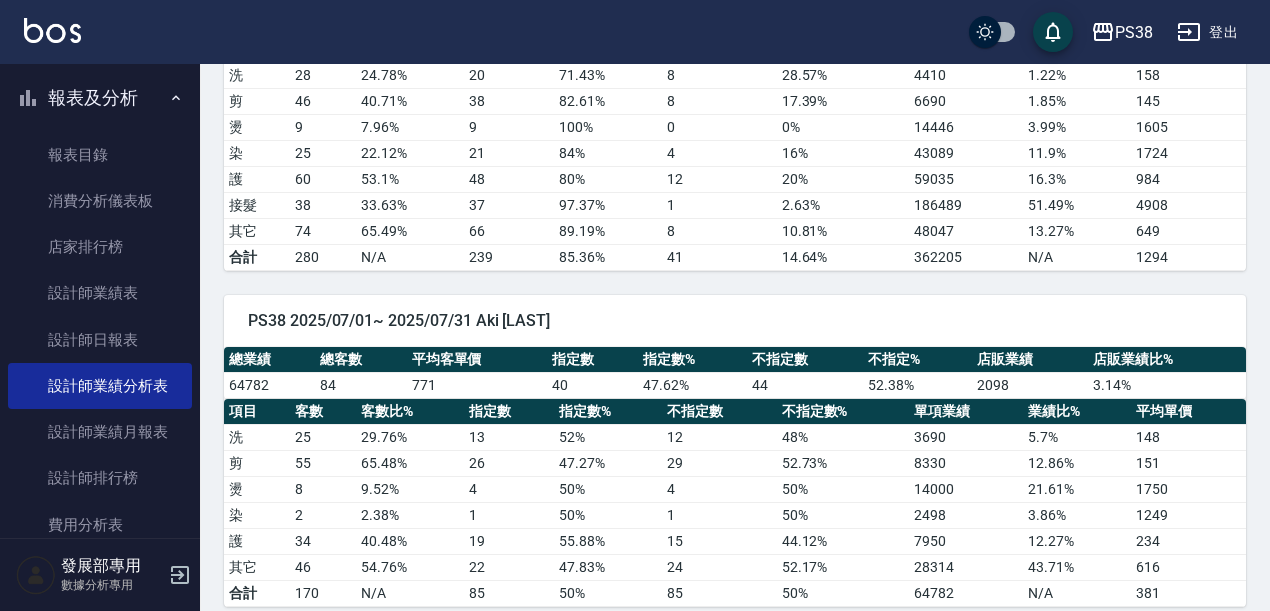 scroll, scrollTop: 389, scrollLeft: 0, axis: vertical 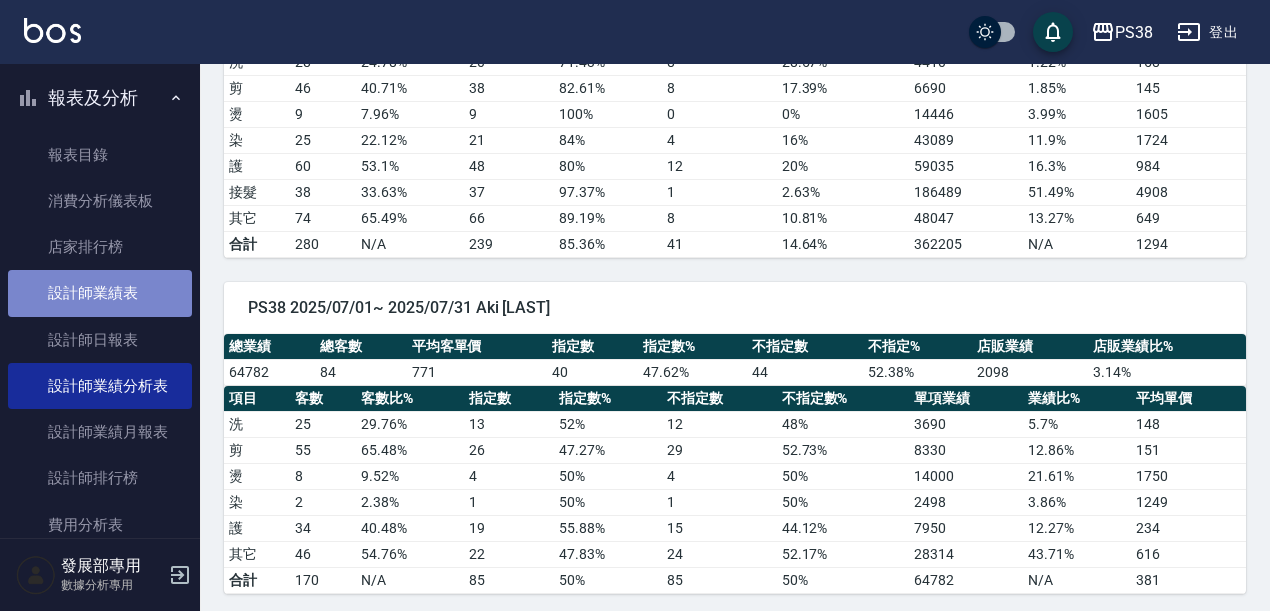 click on "設計師業績表" at bounding box center [100, 293] 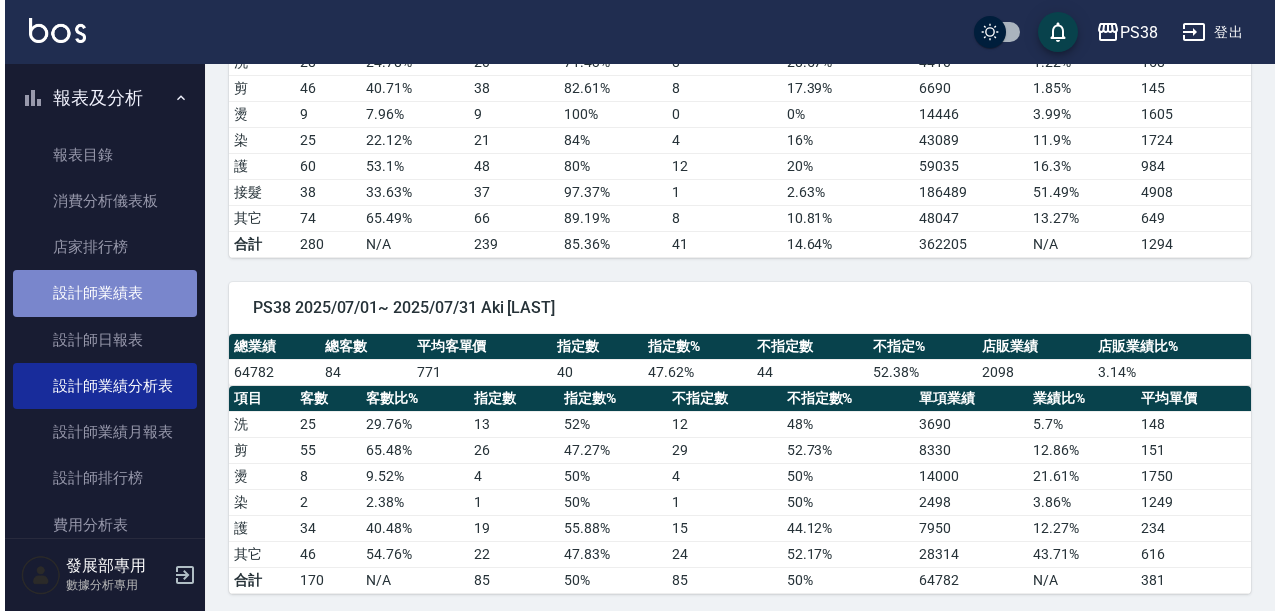 scroll, scrollTop: 0, scrollLeft: 0, axis: both 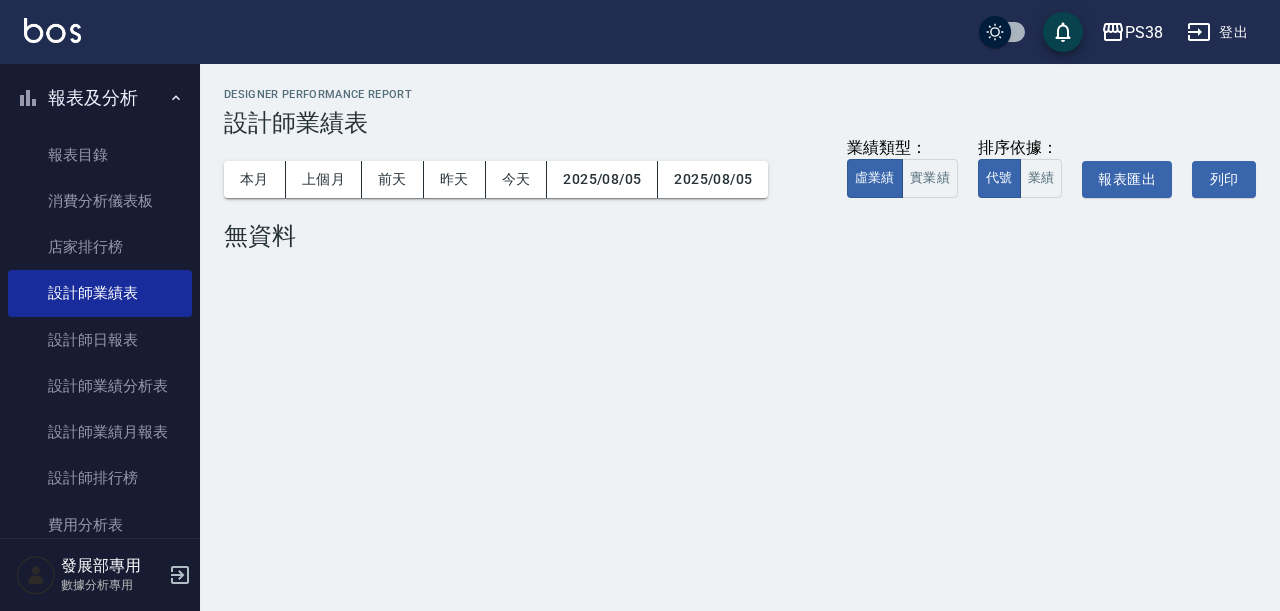 click on "本月 上個月 前天 昨天 今天 2025/08/05 2025/08/05 業績類型： 虛業績 實業績 排序依據： 代號 業績 報表匯出 列印" at bounding box center [740, 179] 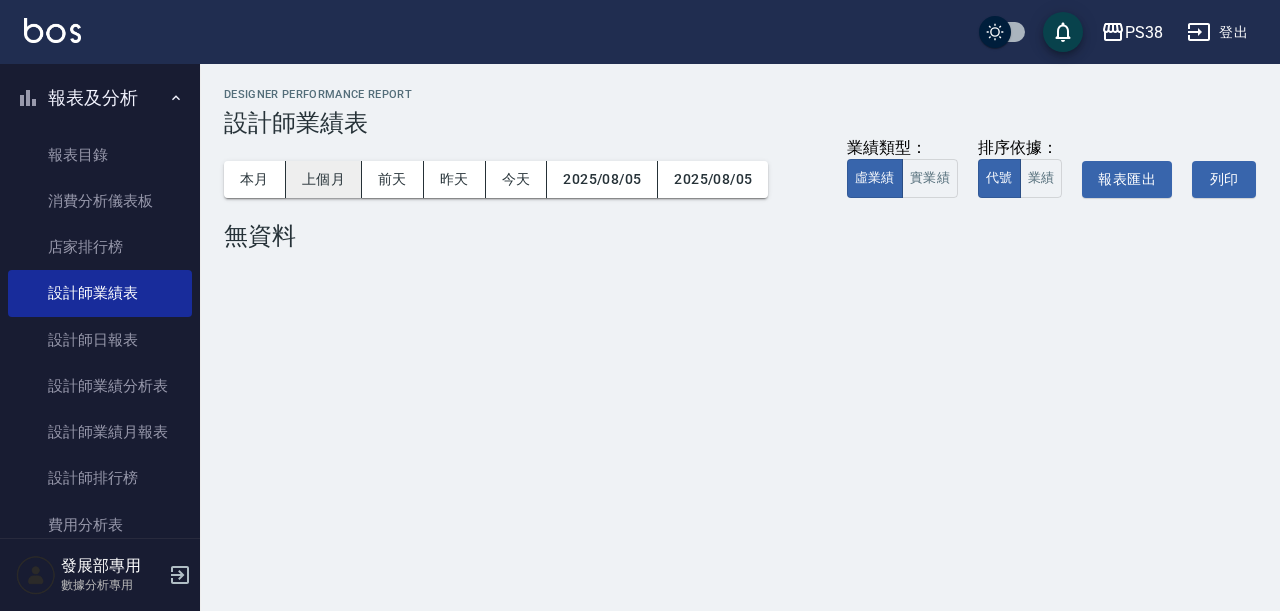 click on "上個月" at bounding box center (324, 179) 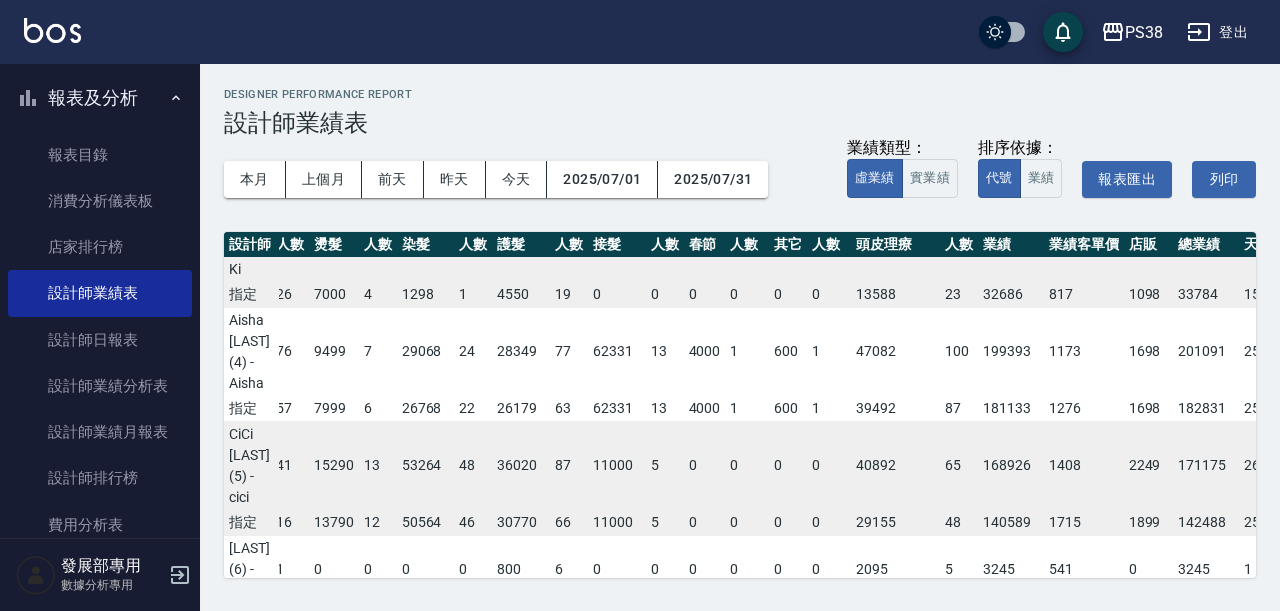 scroll, scrollTop: 178, scrollLeft: 150, axis: both 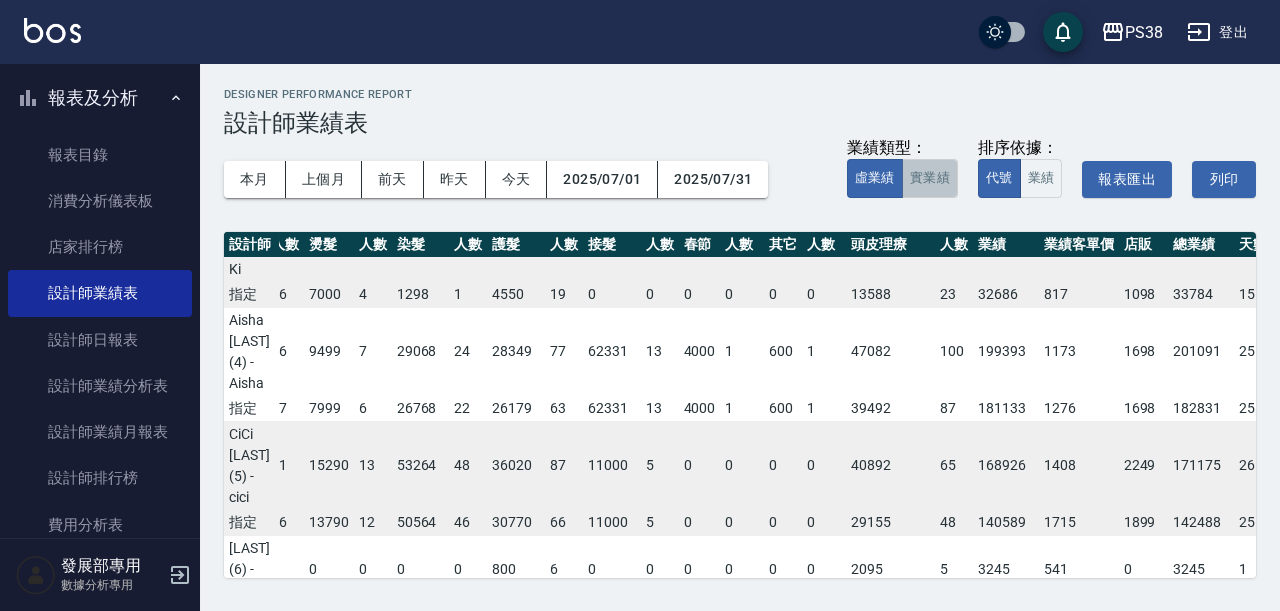 click on "實業績" at bounding box center [930, 178] 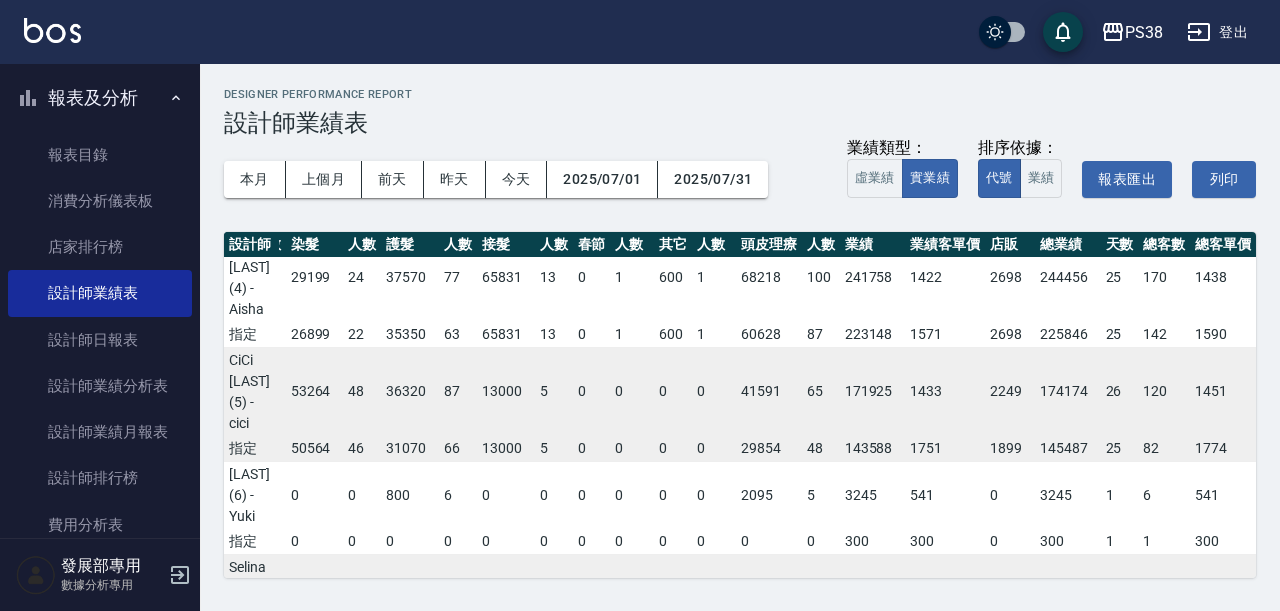scroll, scrollTop: 253, scrollLeft: 256, axis: both 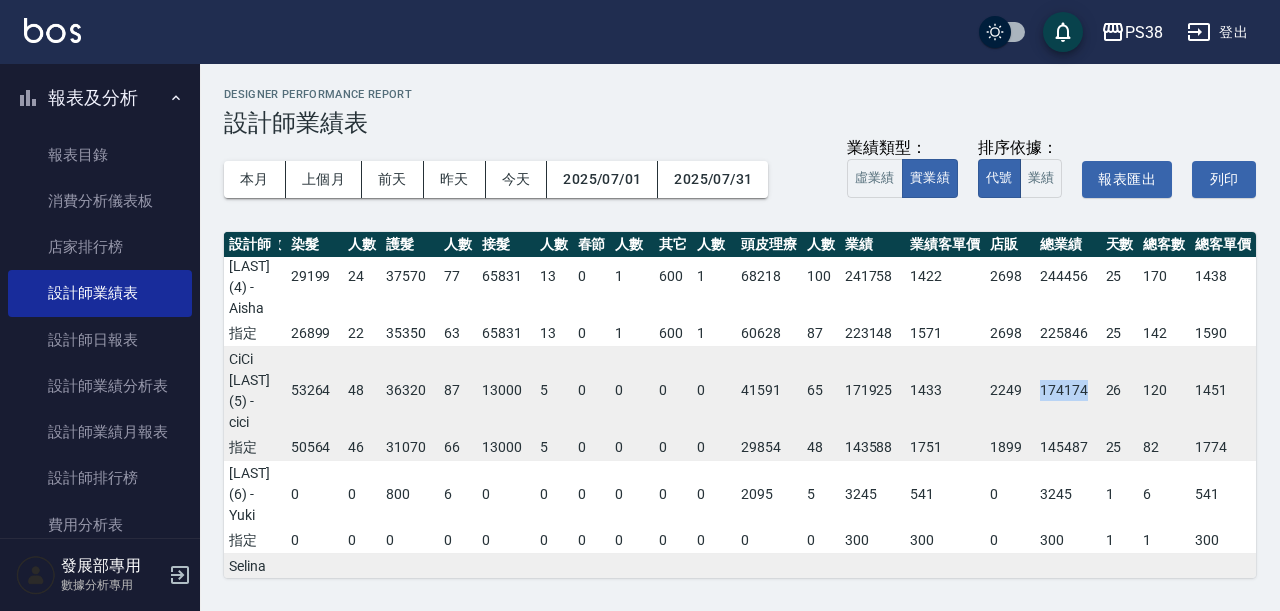drag, startPoint x: 1030, startPoint y: 377, endPoint x: 1076, endPoint y: 377, distance: 46 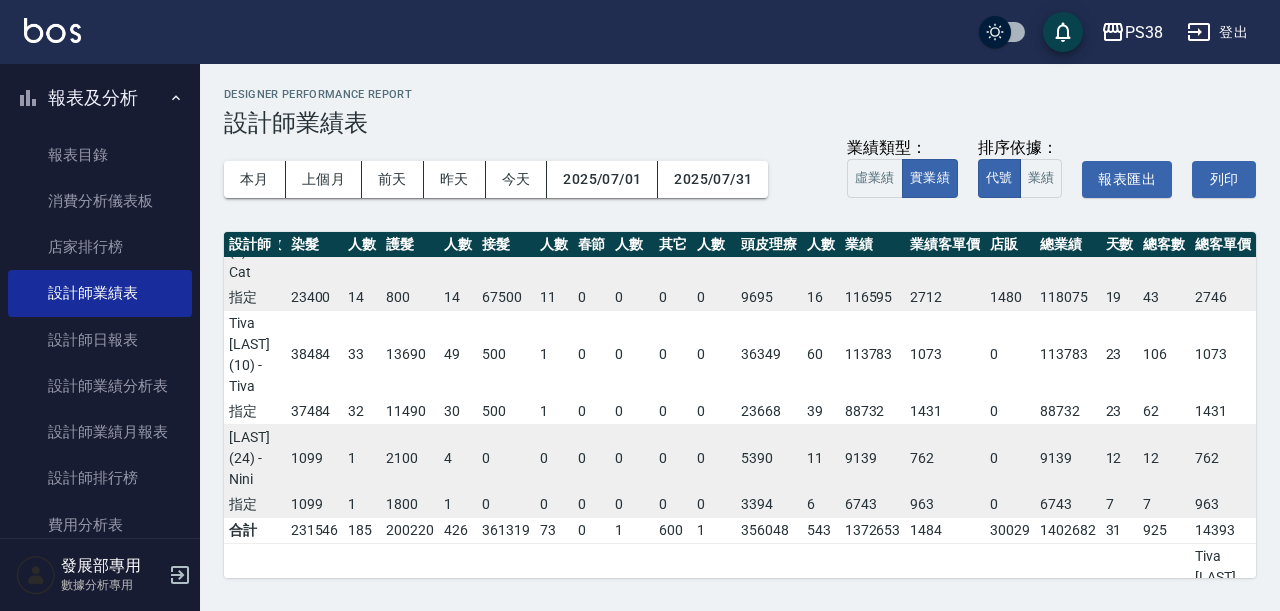 scroll, scrollTop: 842, scrollLeft: 256, axis: both 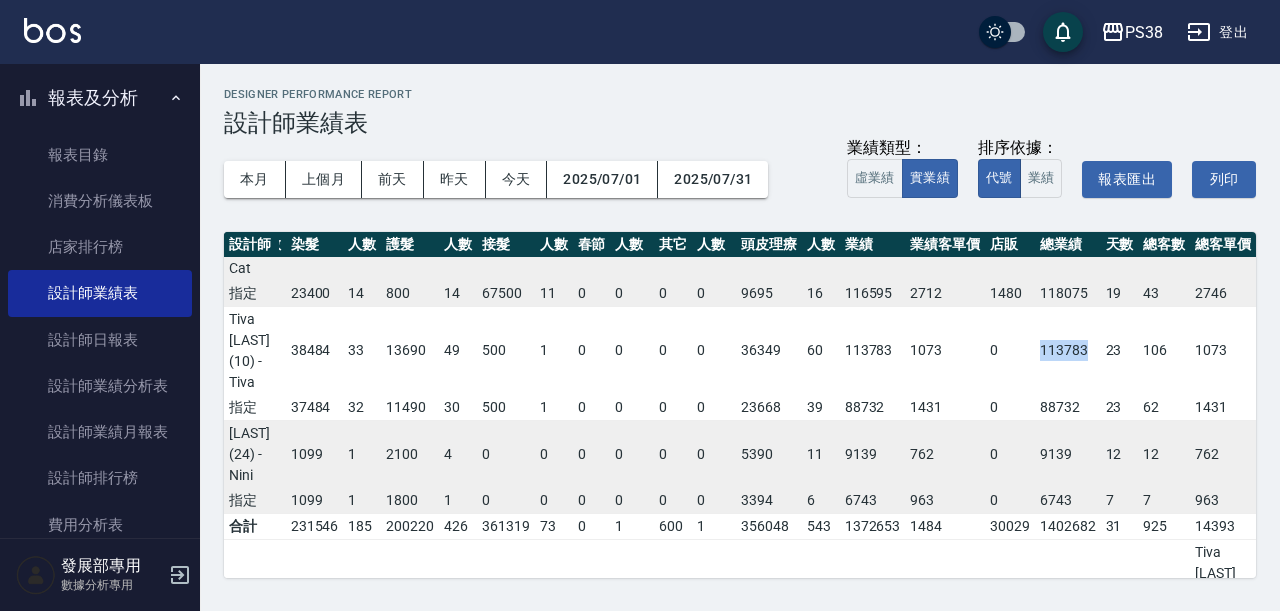 drag, startPoint x: 1022, startPoint y: 320, endPoint x: 1077, endPoint y: 329, distance: 55.7315 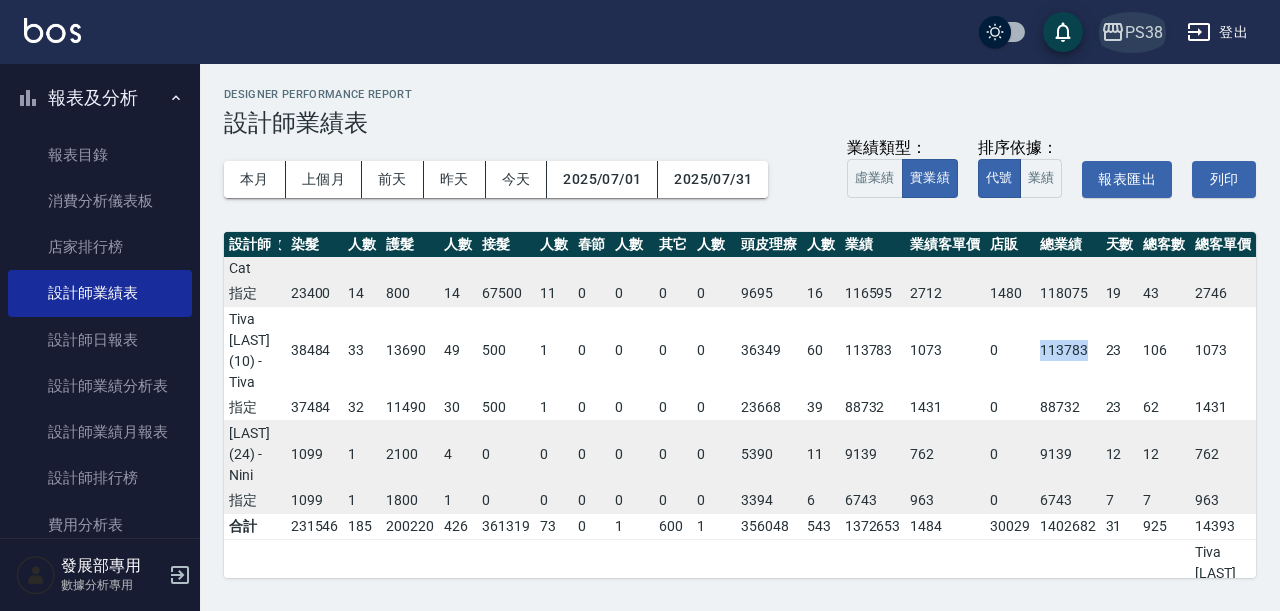 click 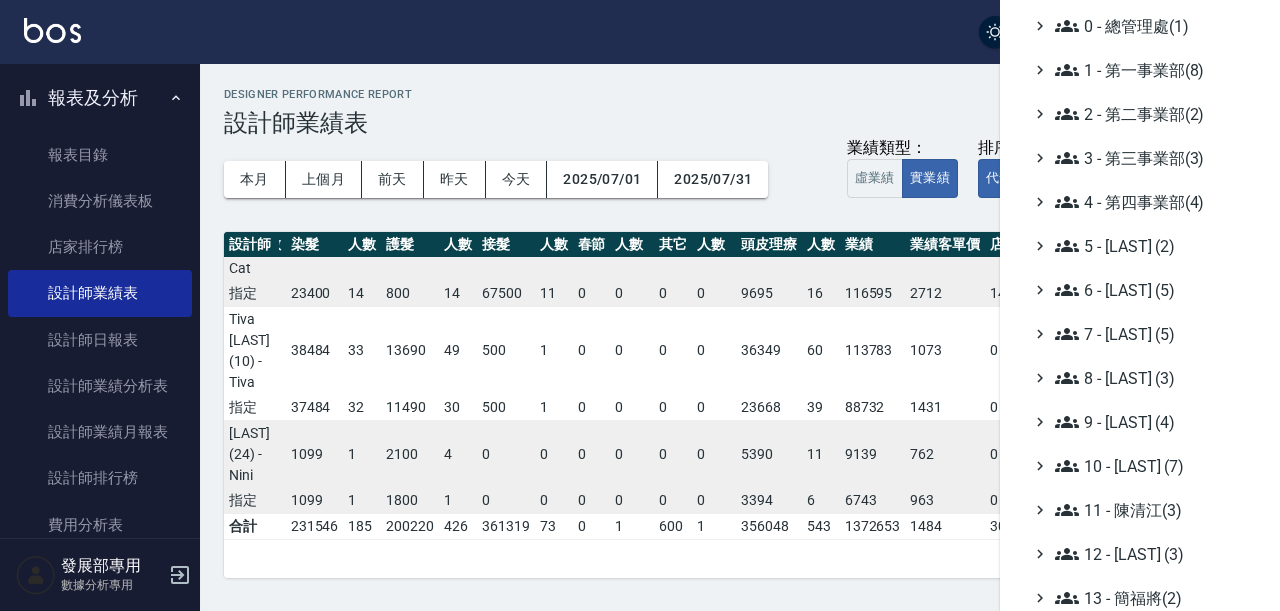 scroll, scrollTop: 79, scrollLeft: 0, axis: vertical 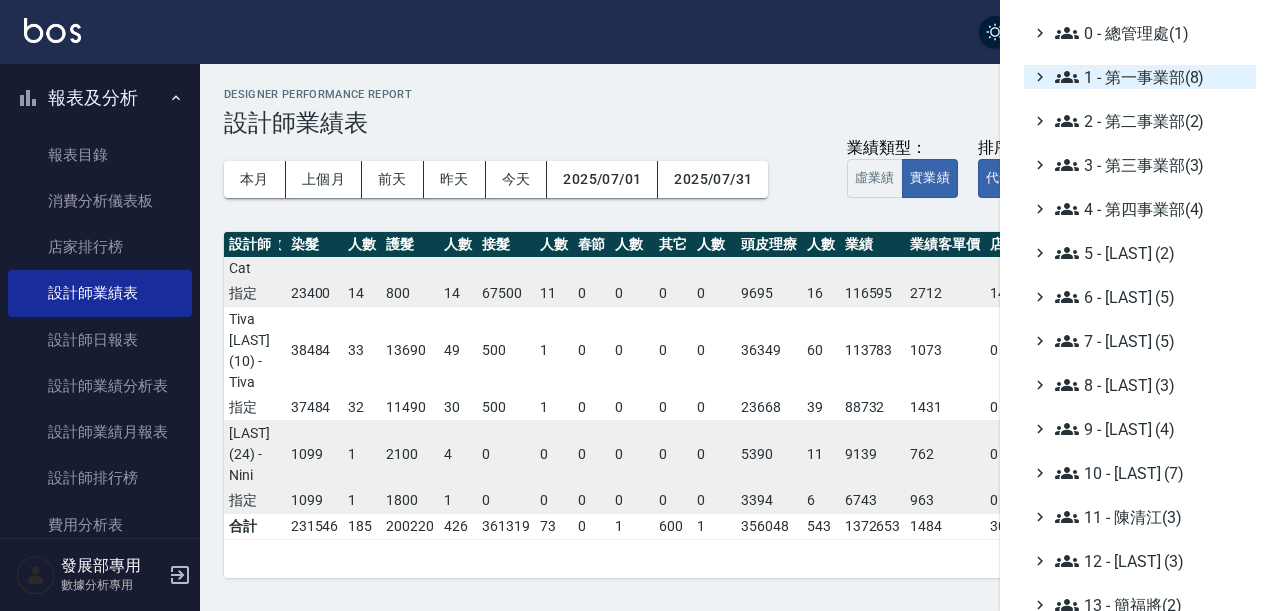 click on "1 - 第一事業部(8)" at bounding box center (1151, 77) 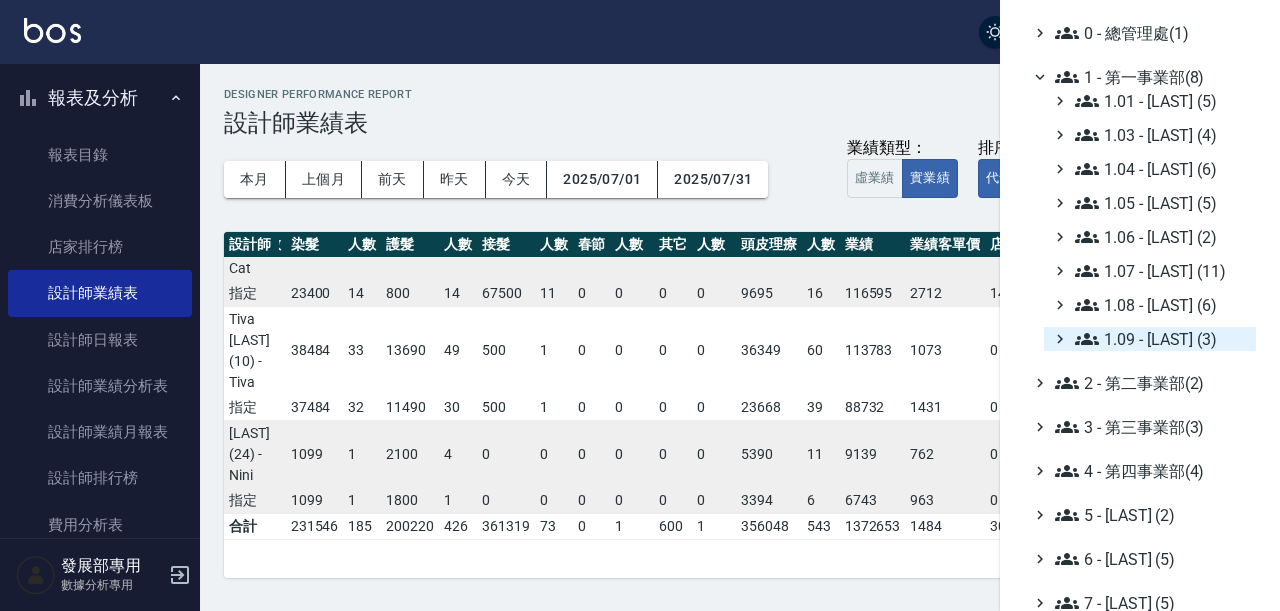 click on "1.09 - [LAST] [FIRST](3)" at bounding box center (1161, 339) 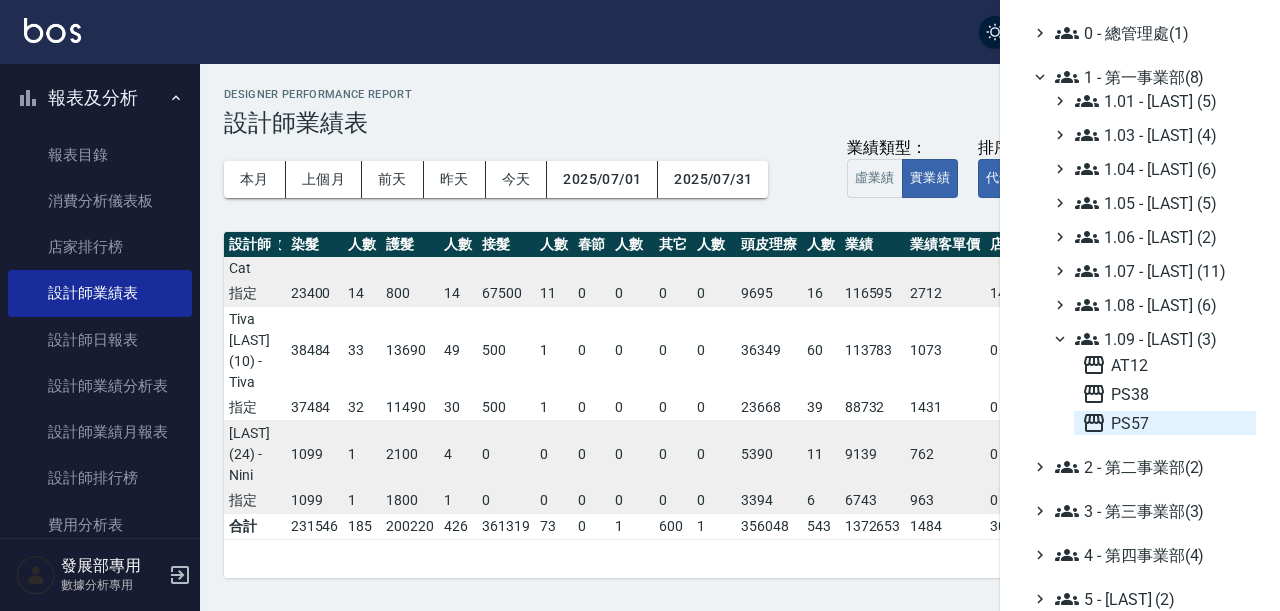 click on "PS57" at bounding box center (1165, 423) 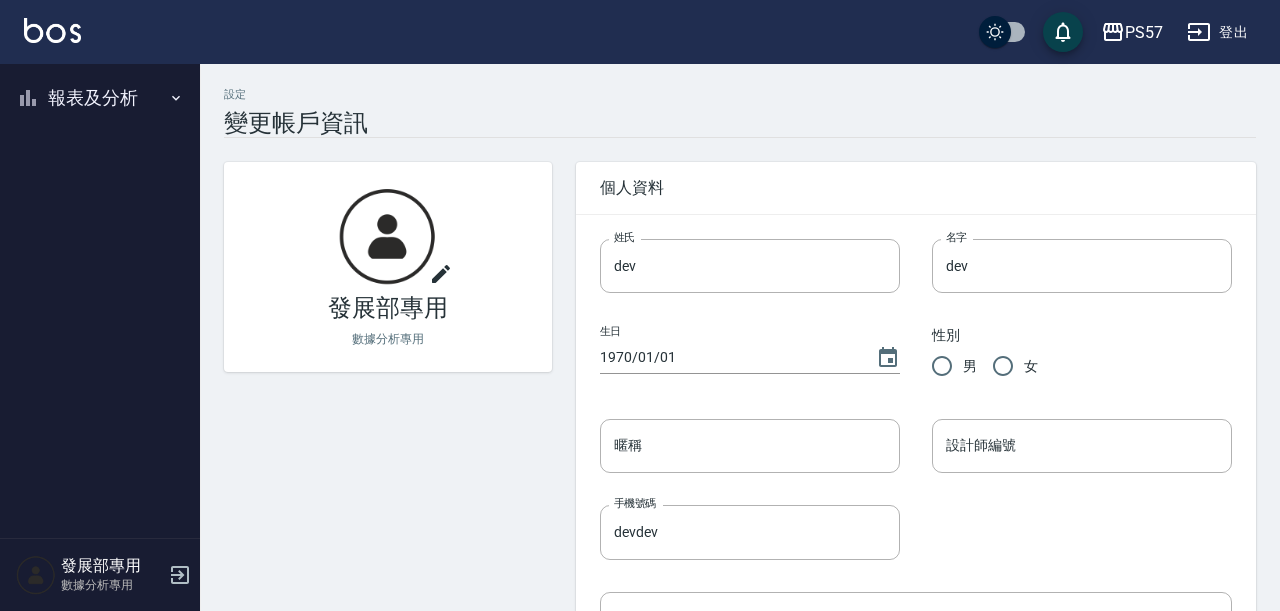 scroll, scrollTop: 0, scrollLeft: 0, axis: both 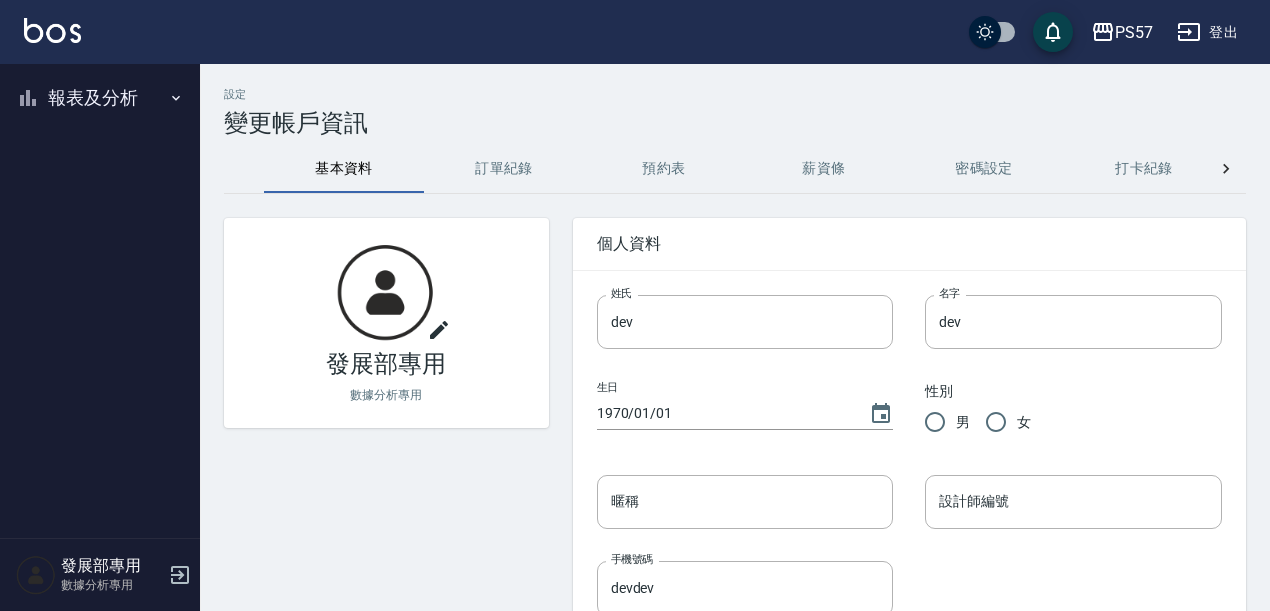 click 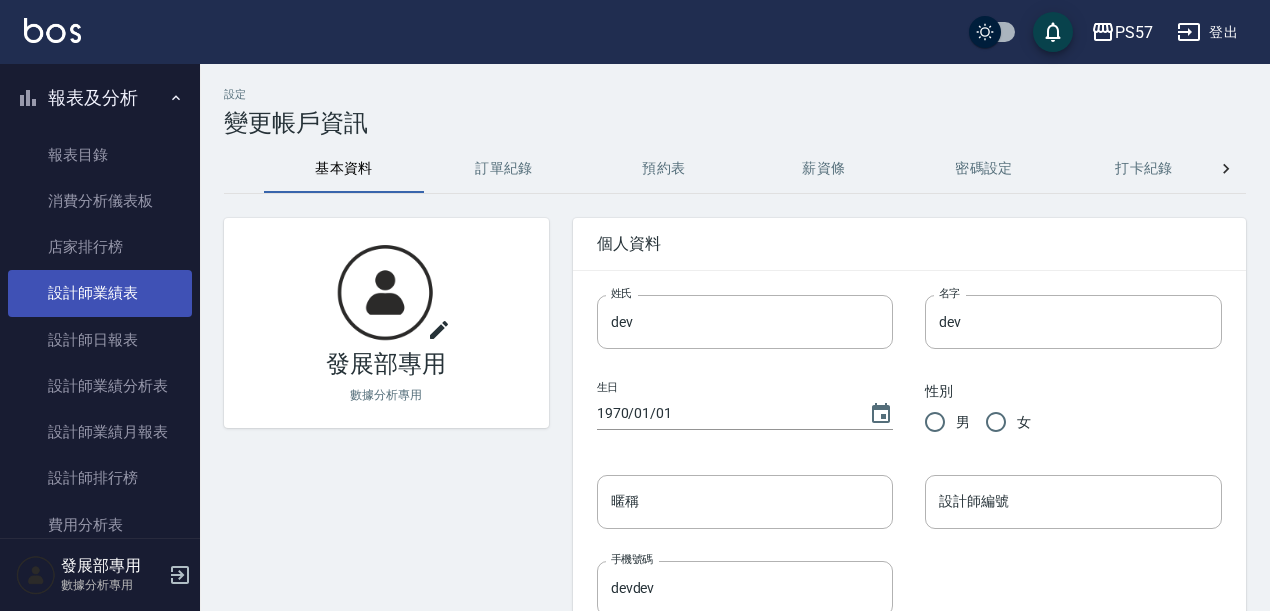 click on "設計師業績表" at bounding box center (100, 293) 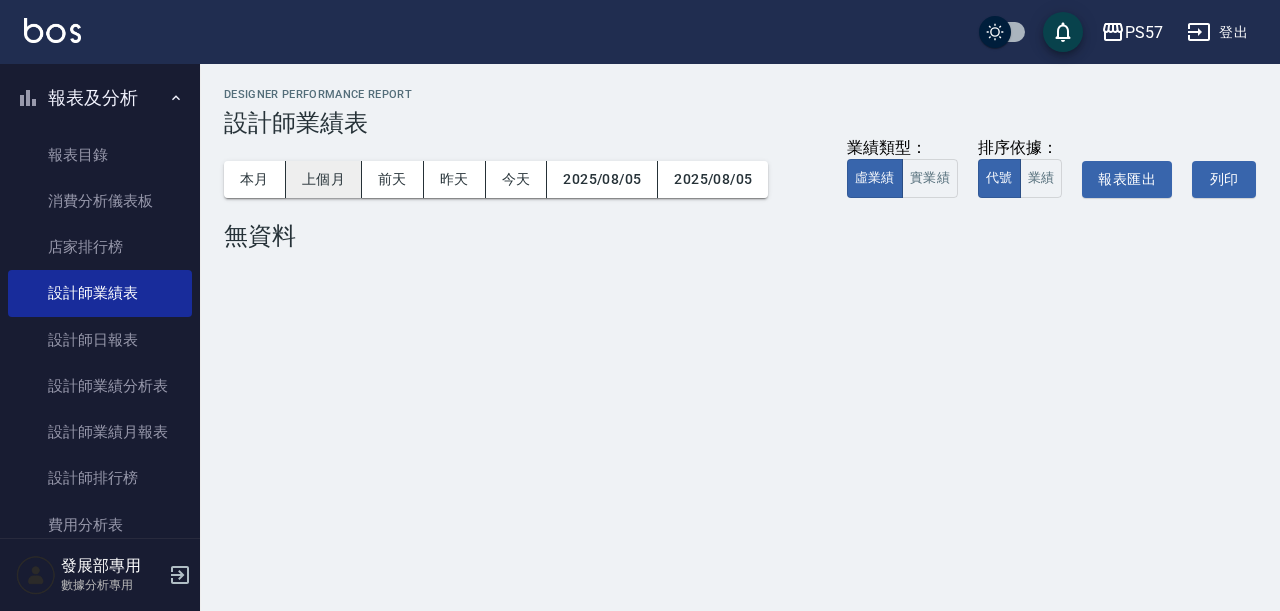 click on "上個月" at bounding box center [324, 179] 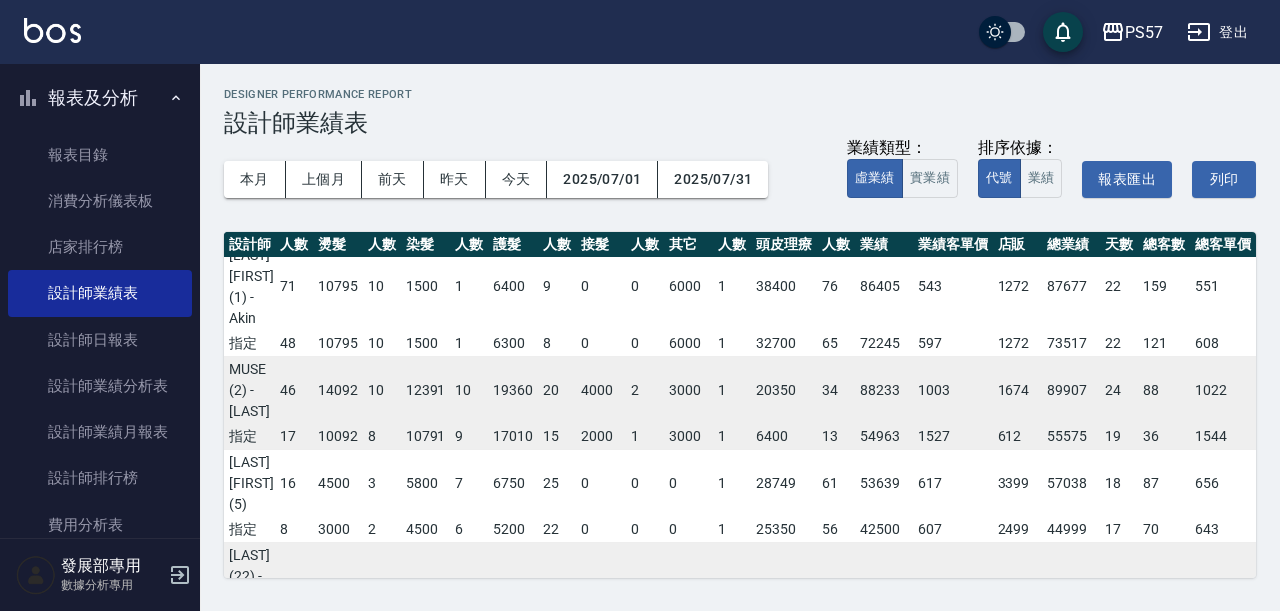scroll, scrollTop: 7, scrollLeft: 141, axis: both 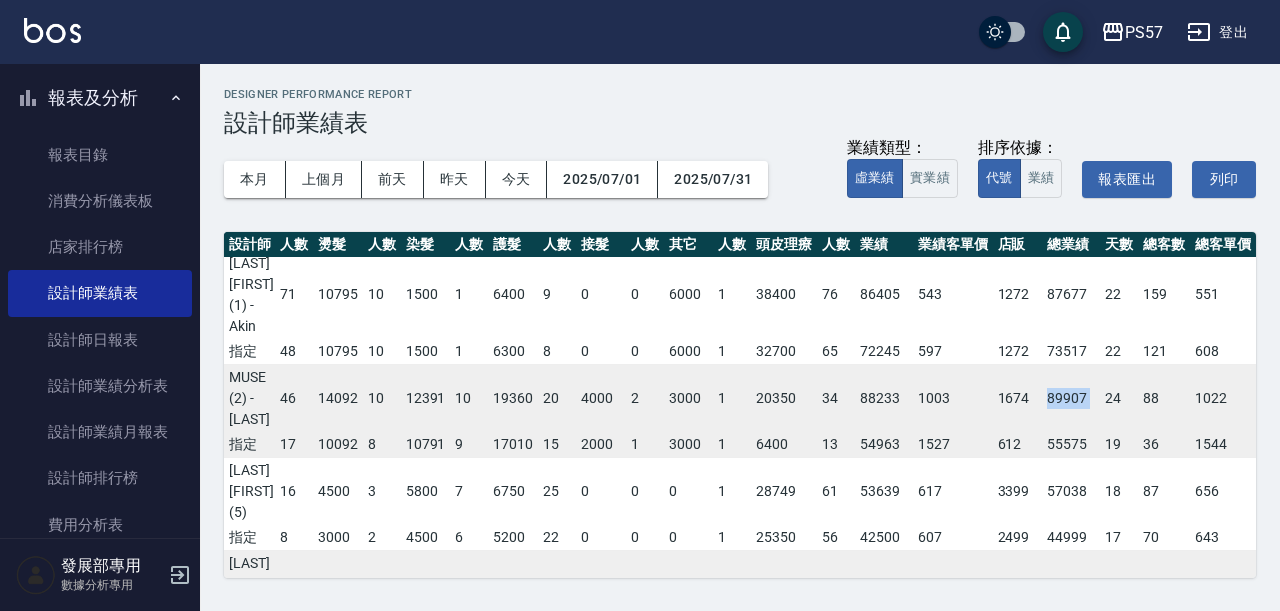 drag, startPoint x: 1035, startPoint y: 373, endPoint x: 1090, endPoint y: 373, distance: 55 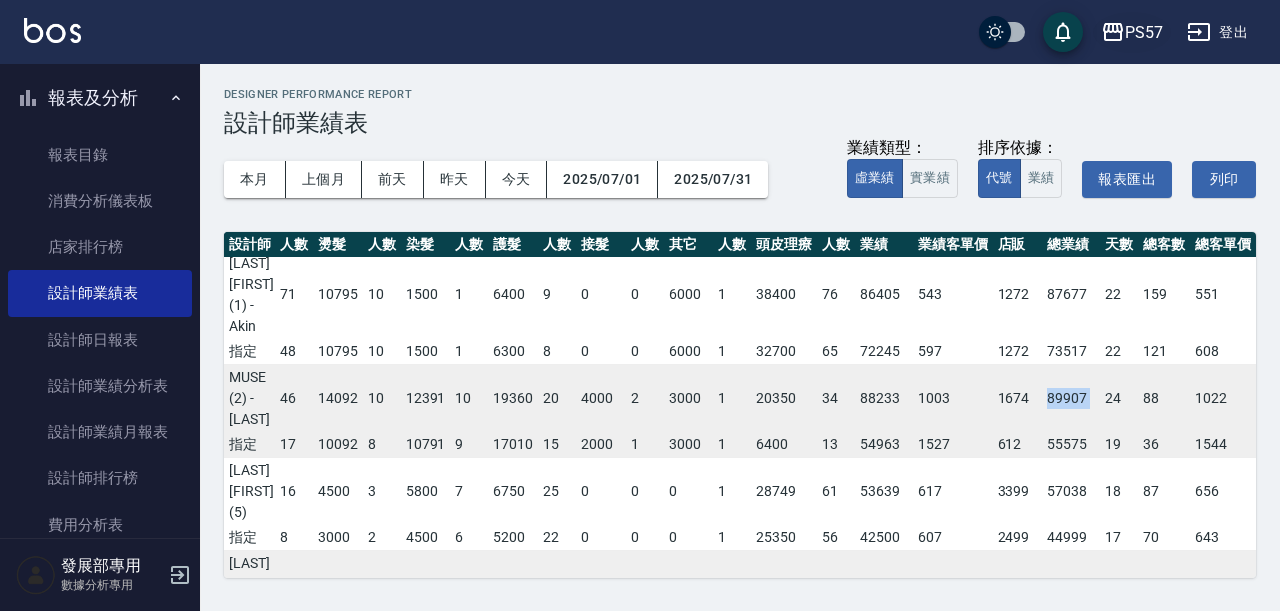 click on "PS57" at bounding box center (1144, 32) 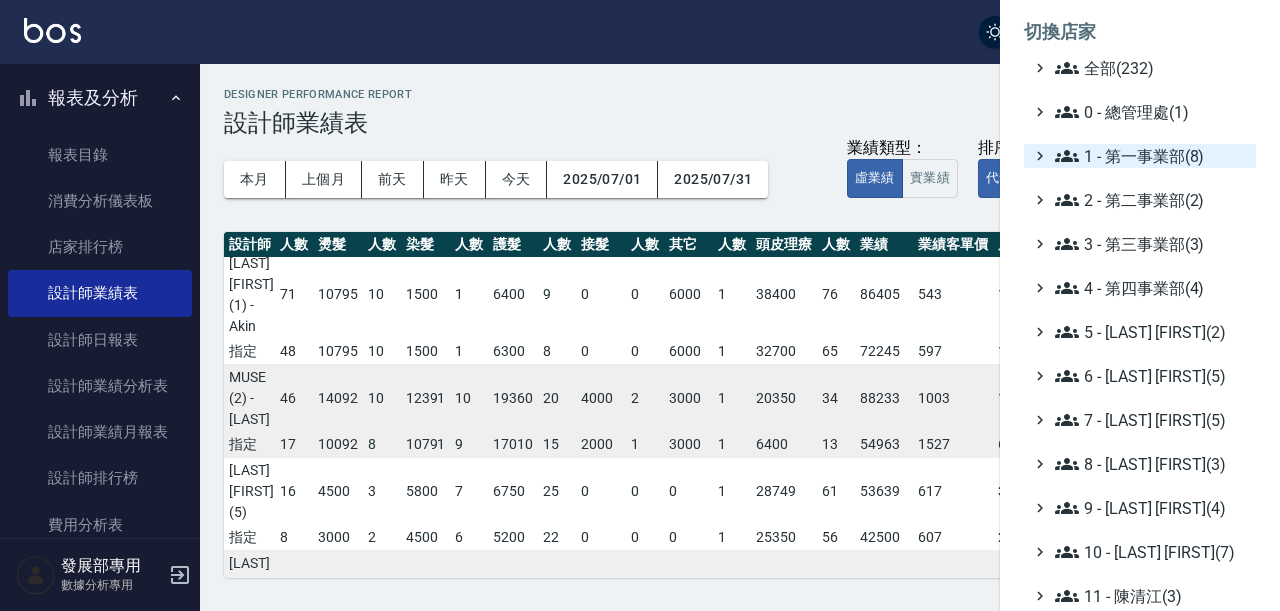 click on "1 - 第一事業部(8)" at bounding box center [1151, 156] 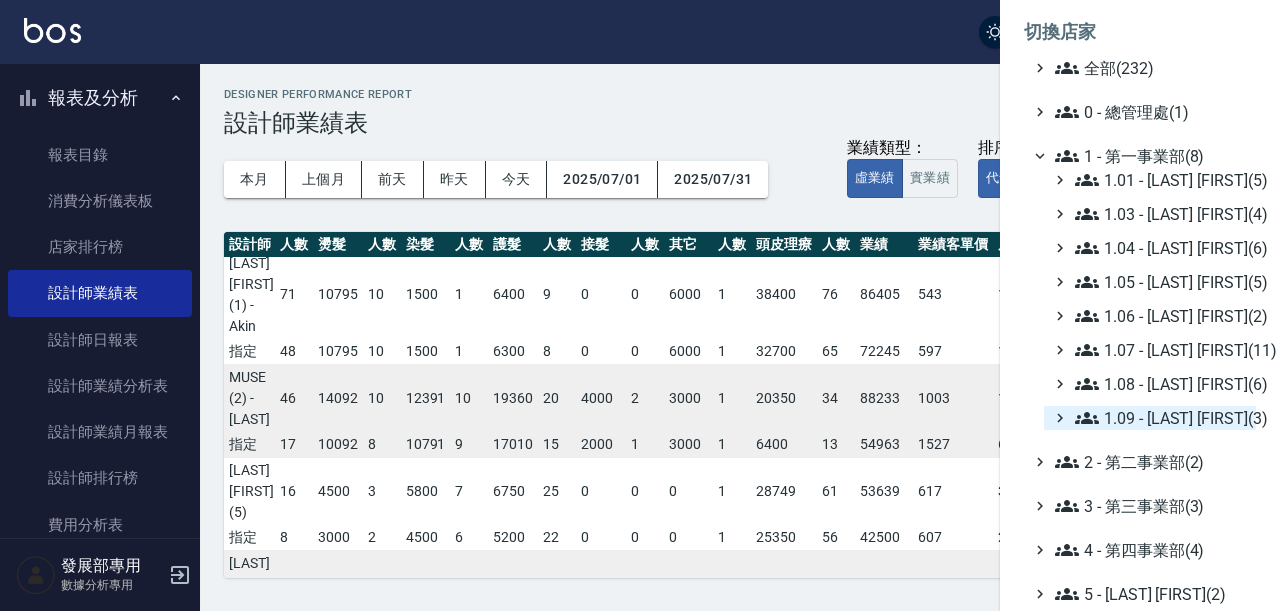 click on "1.09 - [LAST] [FIRST](3)" at bounding box center (1161, 418) 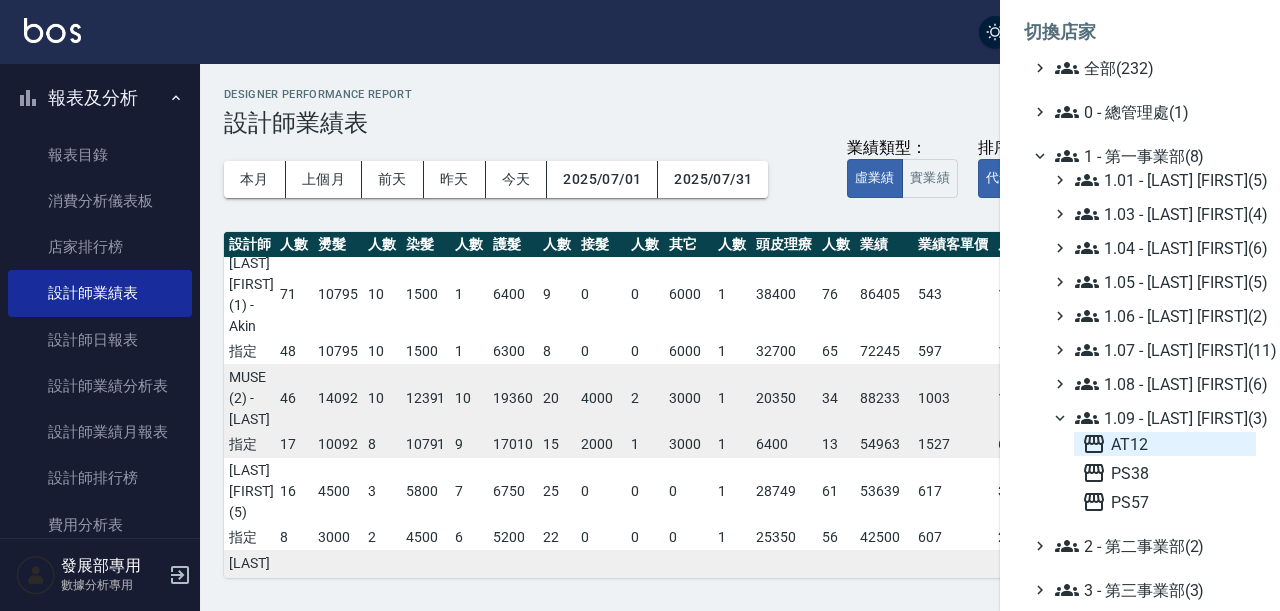 click on "AT12" at bounding box center (1165, 444) 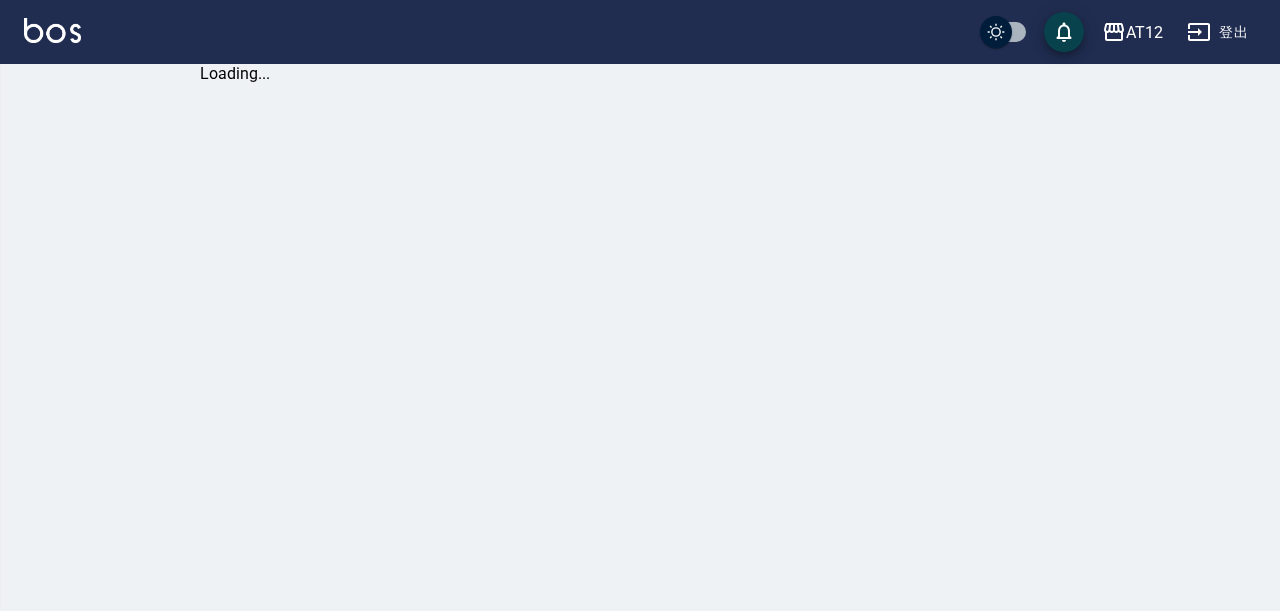 scroll, scrollTop: 0, scrollLeft: 0, axis: both 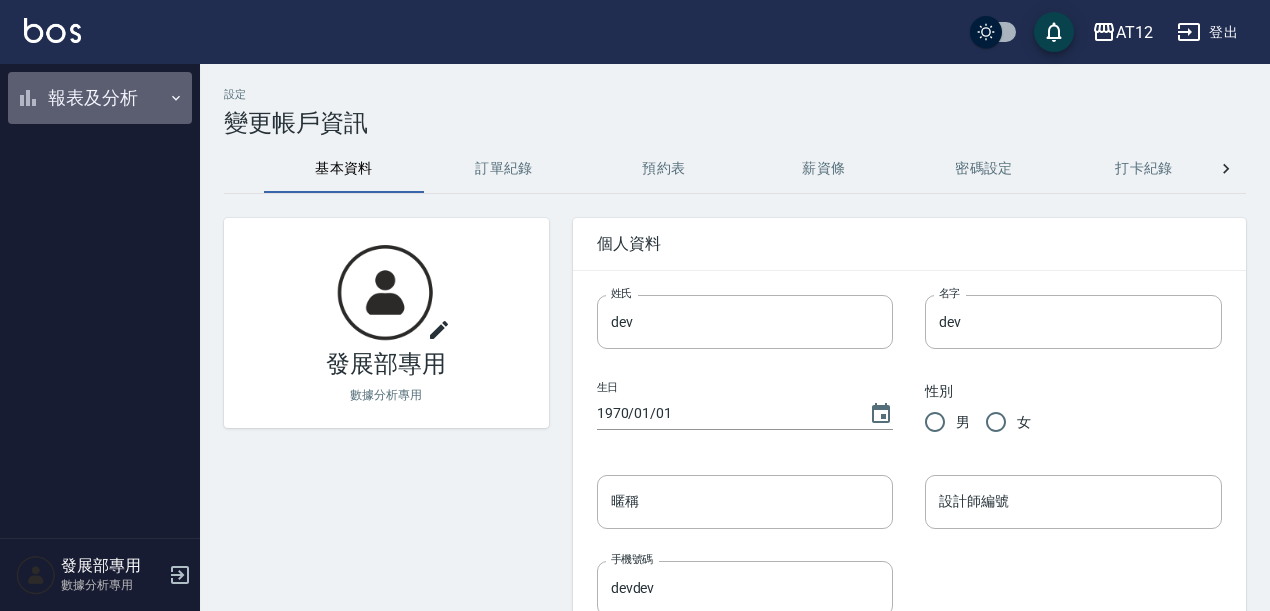 click on "報表及分析" at bounding box center (100, 98) 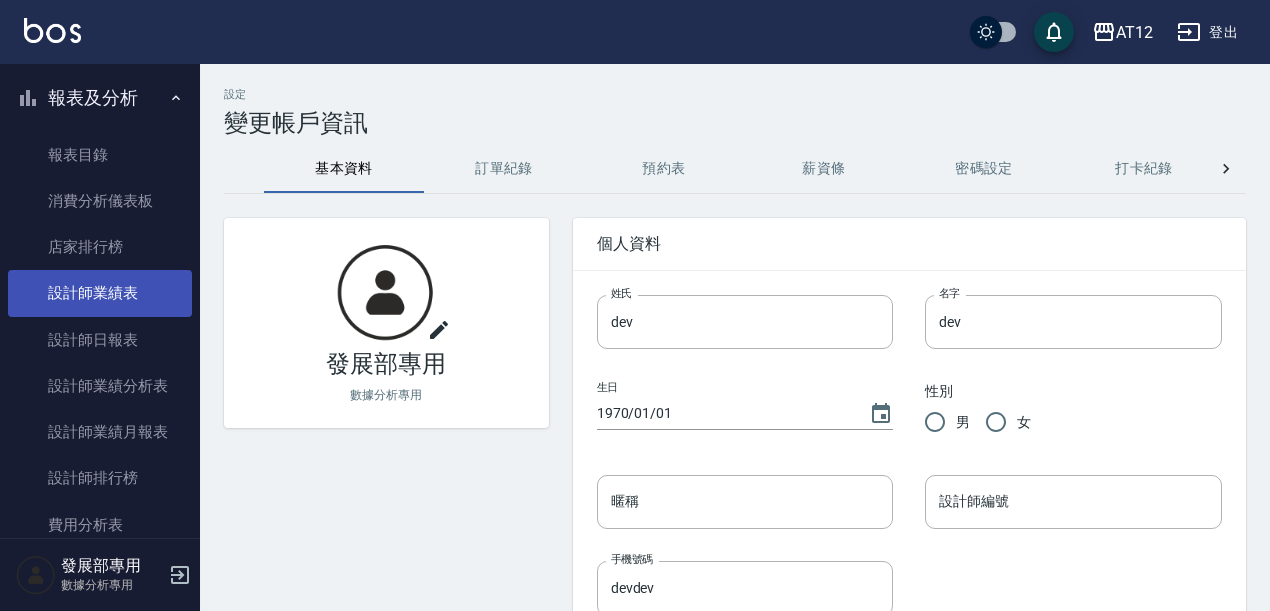 click on "設計師業績表" at bounding box center (100, 293) 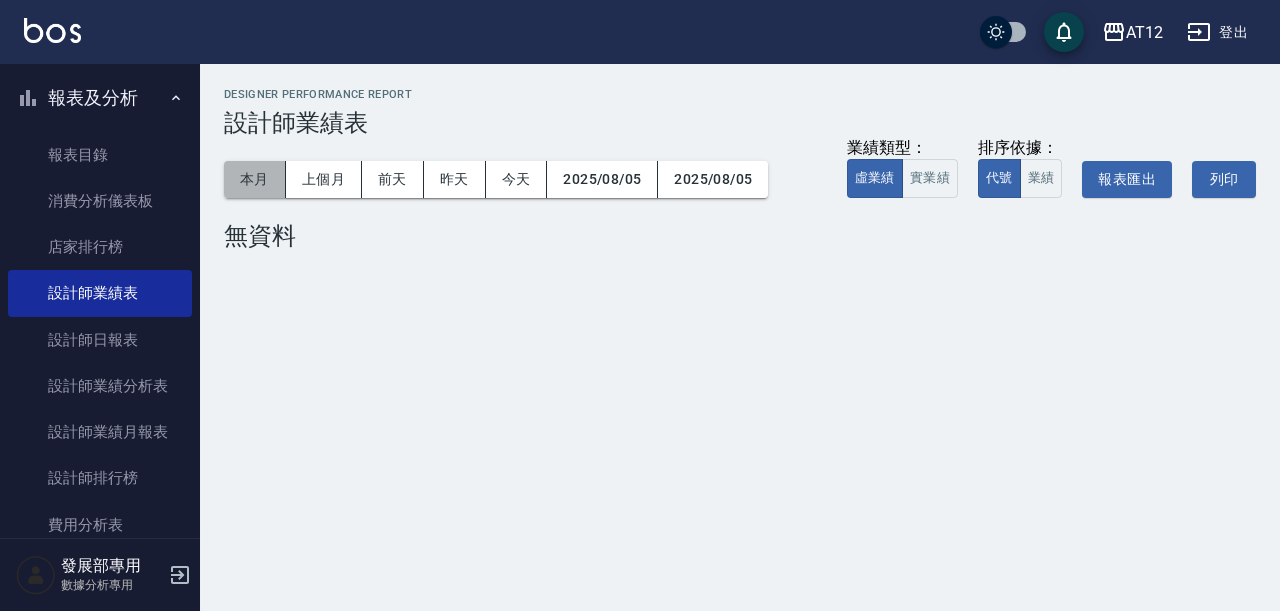click on "本月" at bounding box center [255, 179] 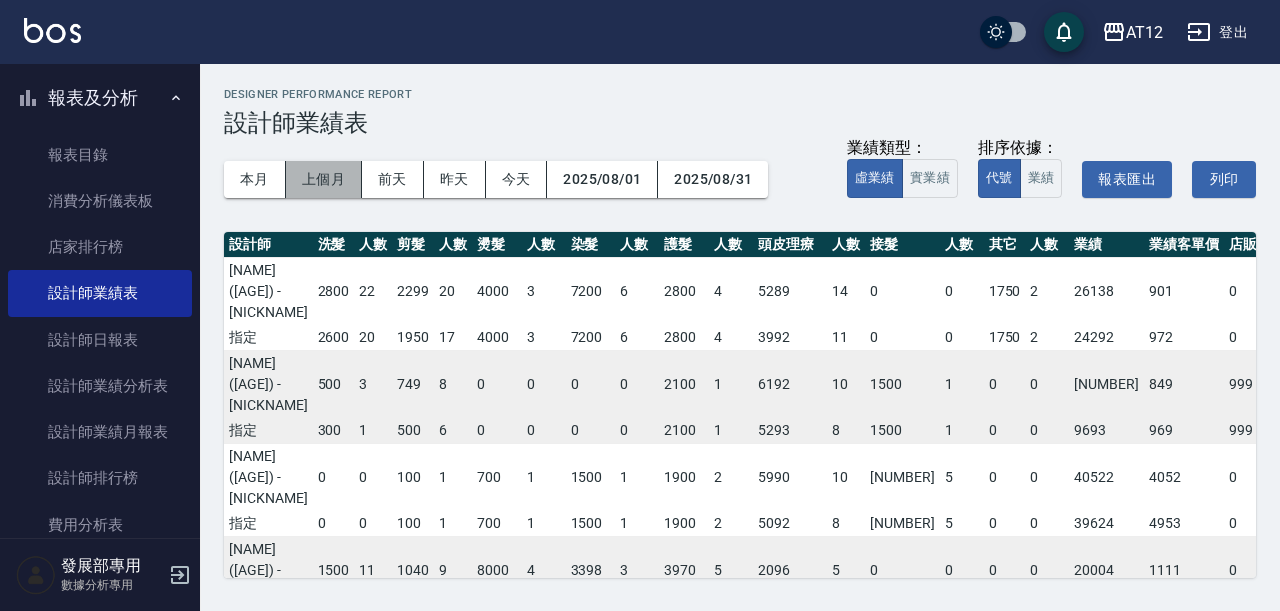 click on "上個月" at bounding box center [324, 179] 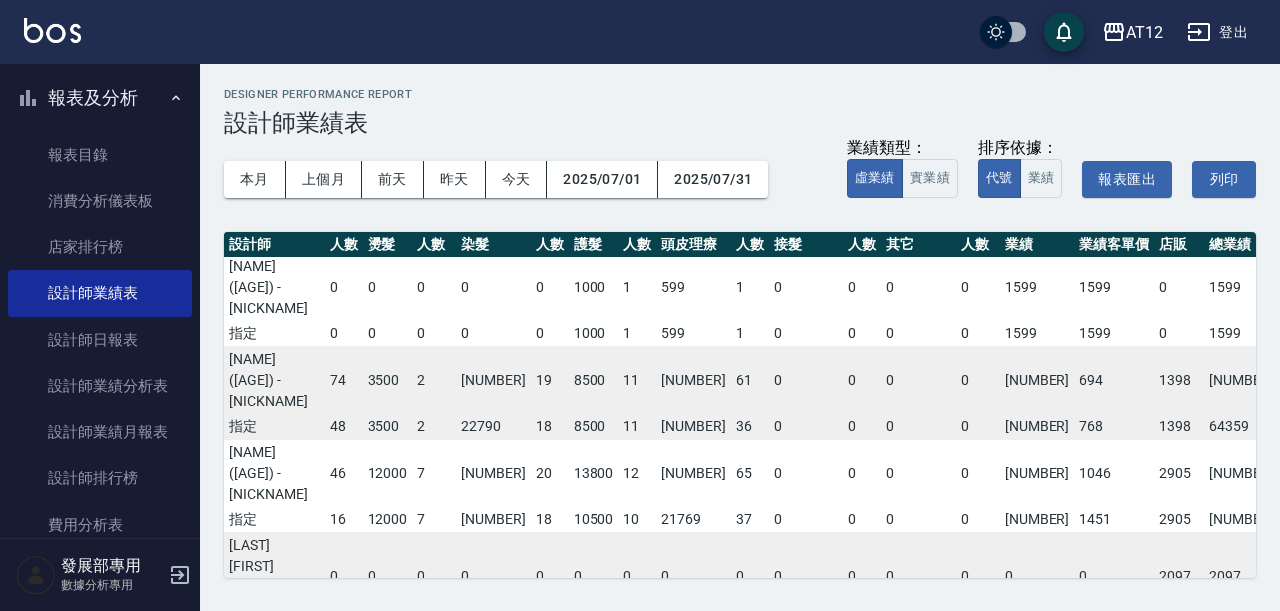 scroll, scrollTop: 381, scrollLeft: 175, axis: both 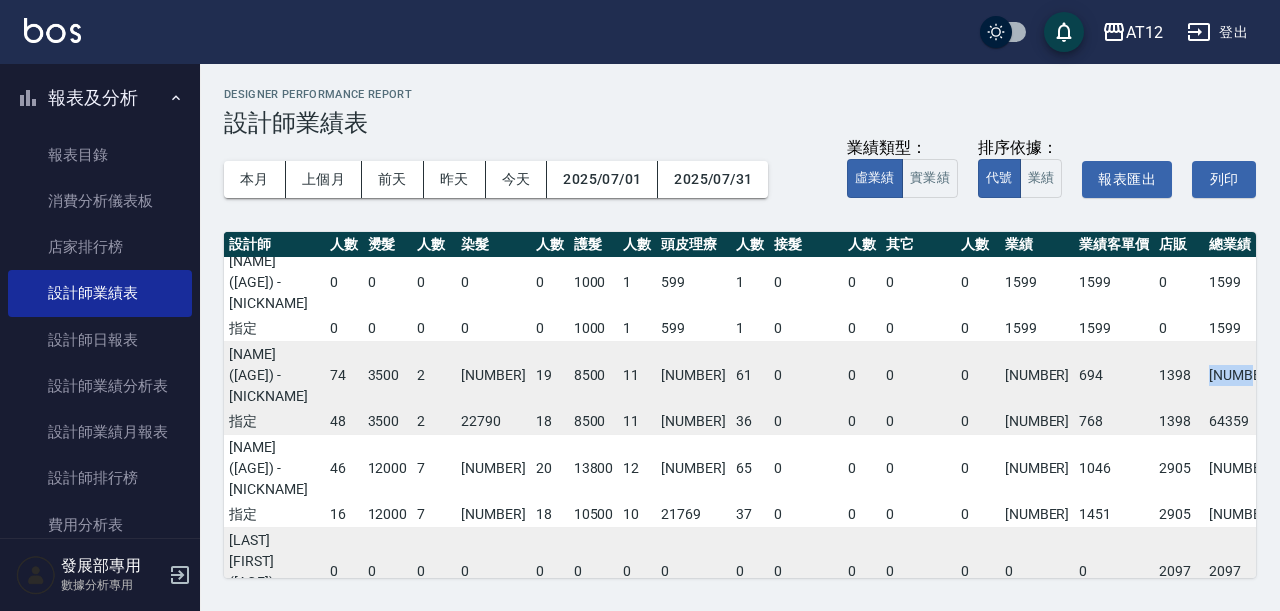 drag, startPoint x: 1037, startPoint y: 387, endPoint x: 1086, endPoint y: 387, distance: 49 